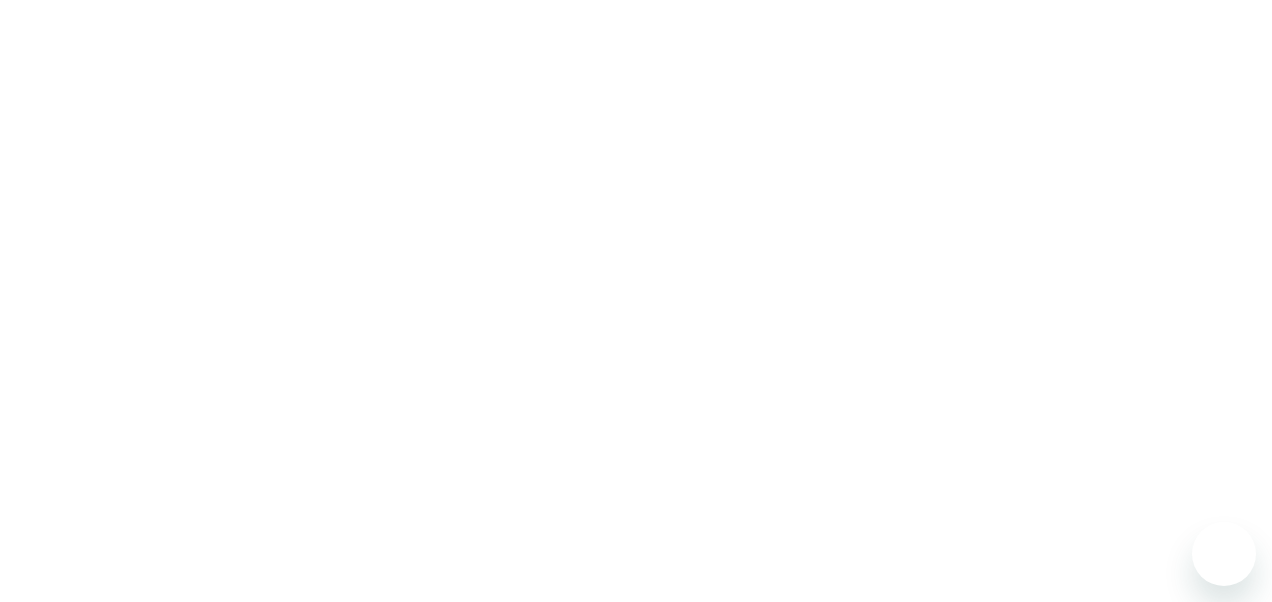 scroll, scrollTop: 0, scrollLeft: 0, axis: both 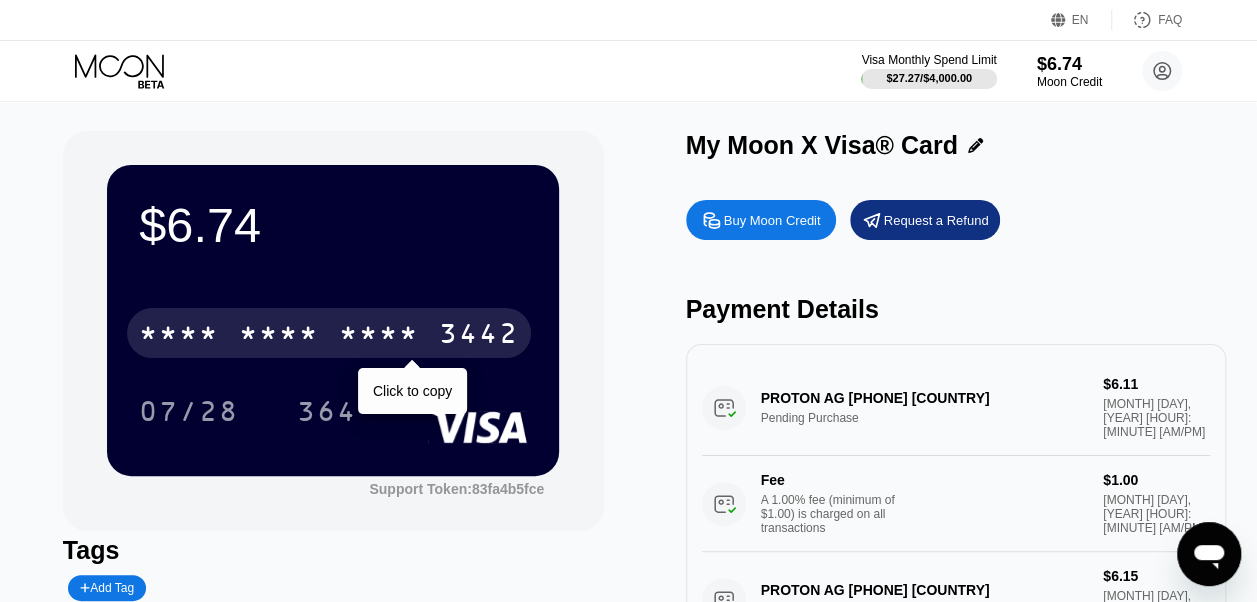 click on "3442" at bounding box center [479, 336] 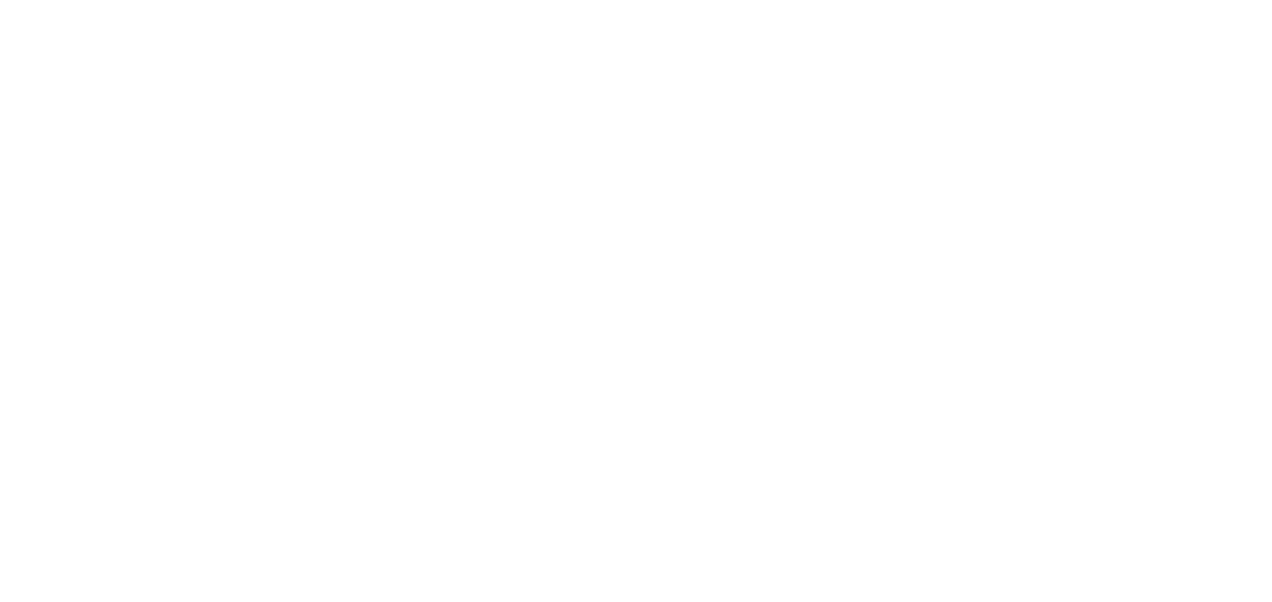 scroll, scrollTop: 0, scrollLeft: 0, axis: both 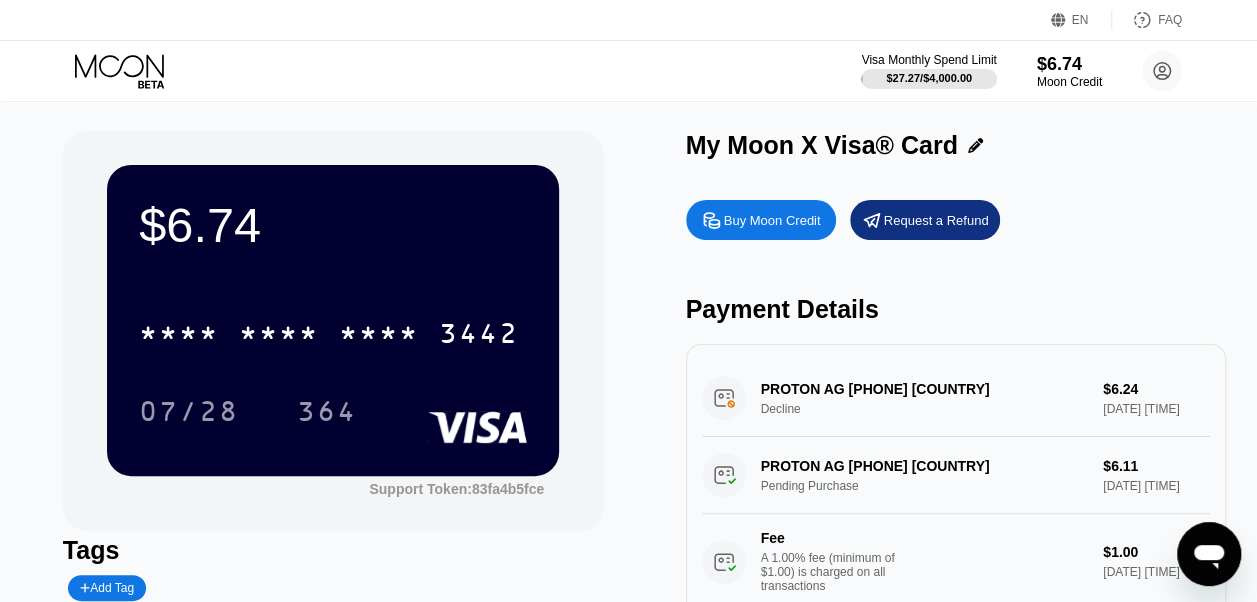 click 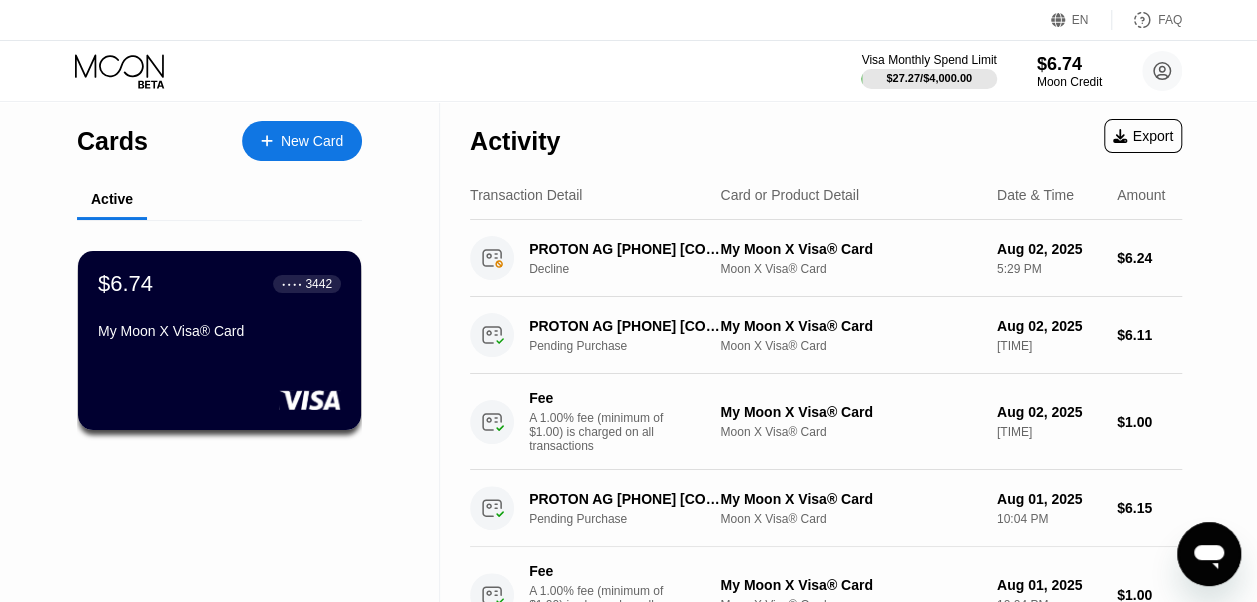 click on "New Card" at bounding box center [312, 141] 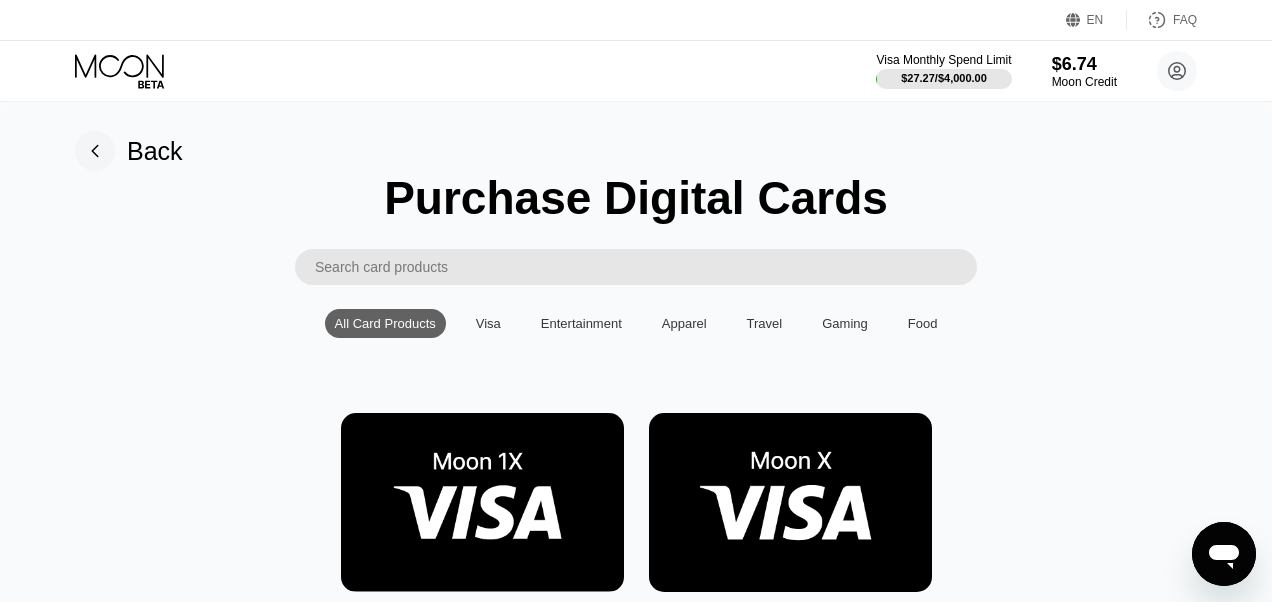 click at bounding box center (790, 502) 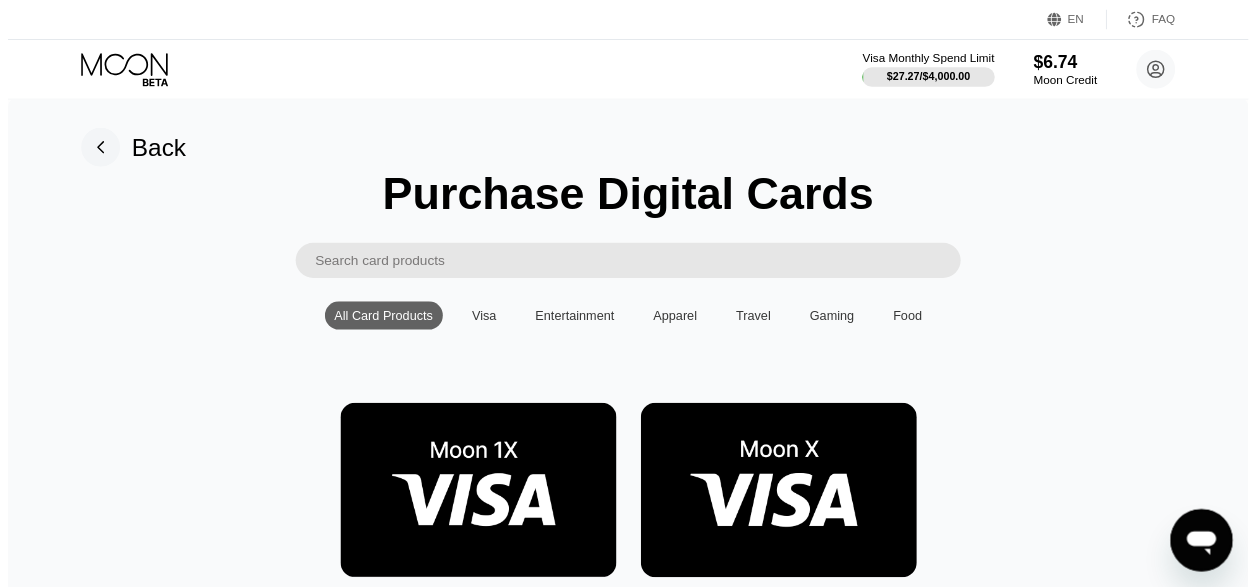 scroll, scrollTop: 300, scrollLeft: 0, axis: vertical 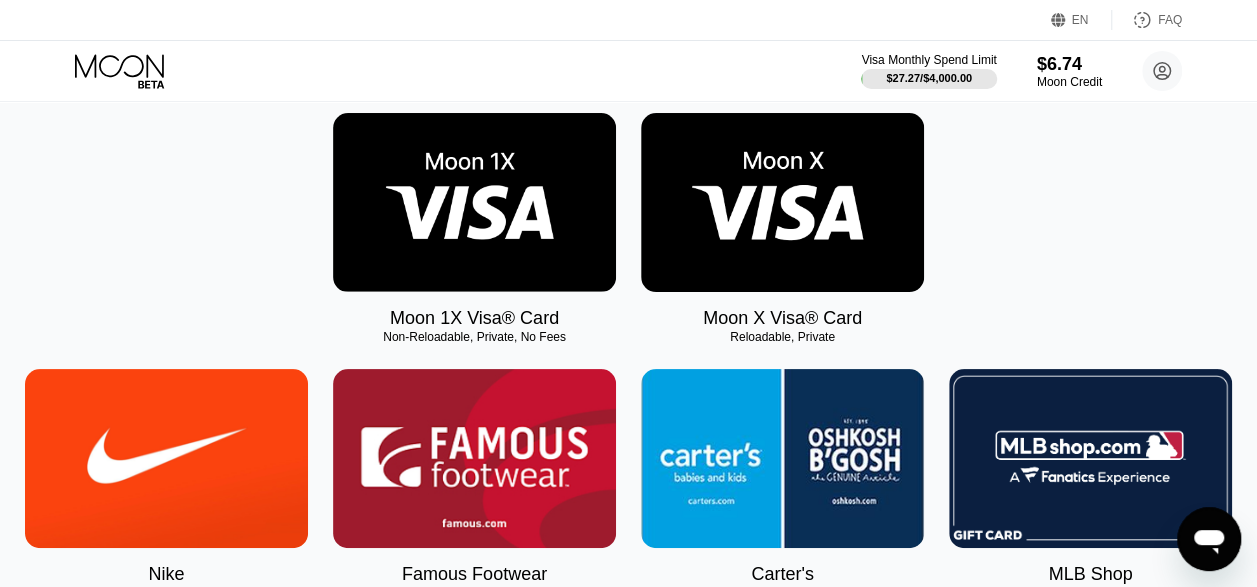 click on "Reloadable, Private" at bounding box center (782, 337) 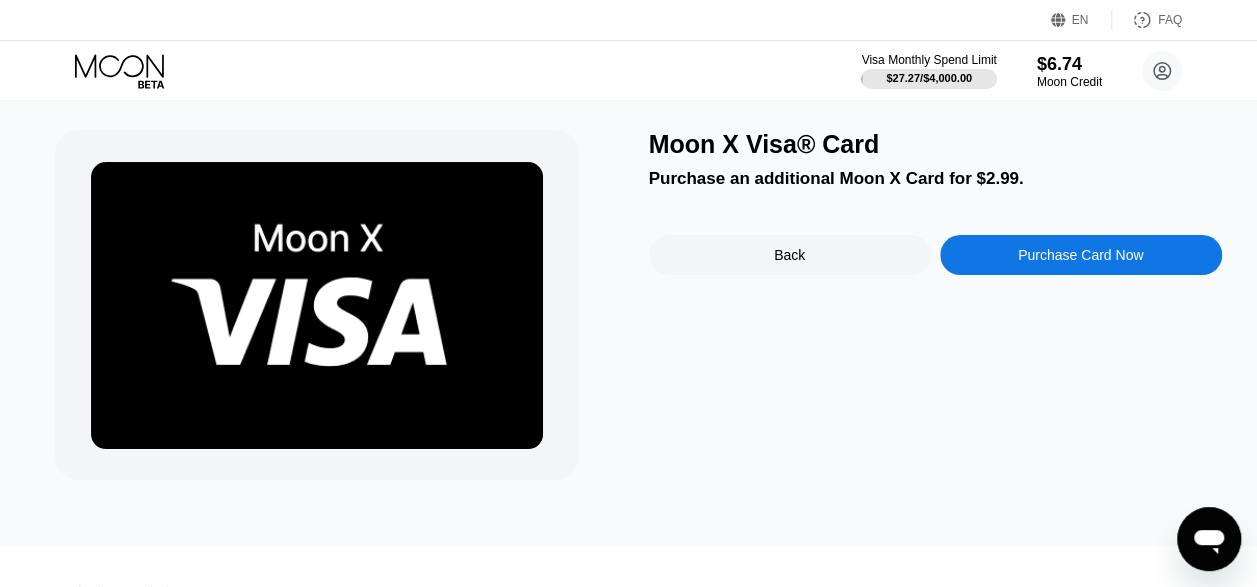 scroll, scrollTop: 0, scrollLeft: 0, axis: both 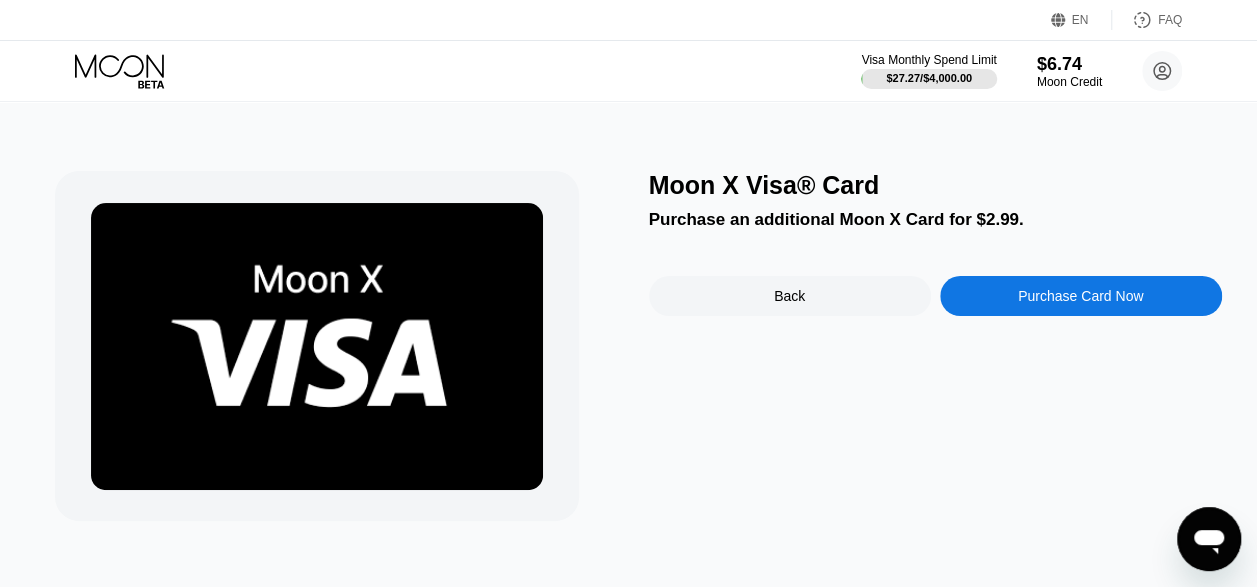click on "Purchase Card Now" at bounding box center [1080, 296] 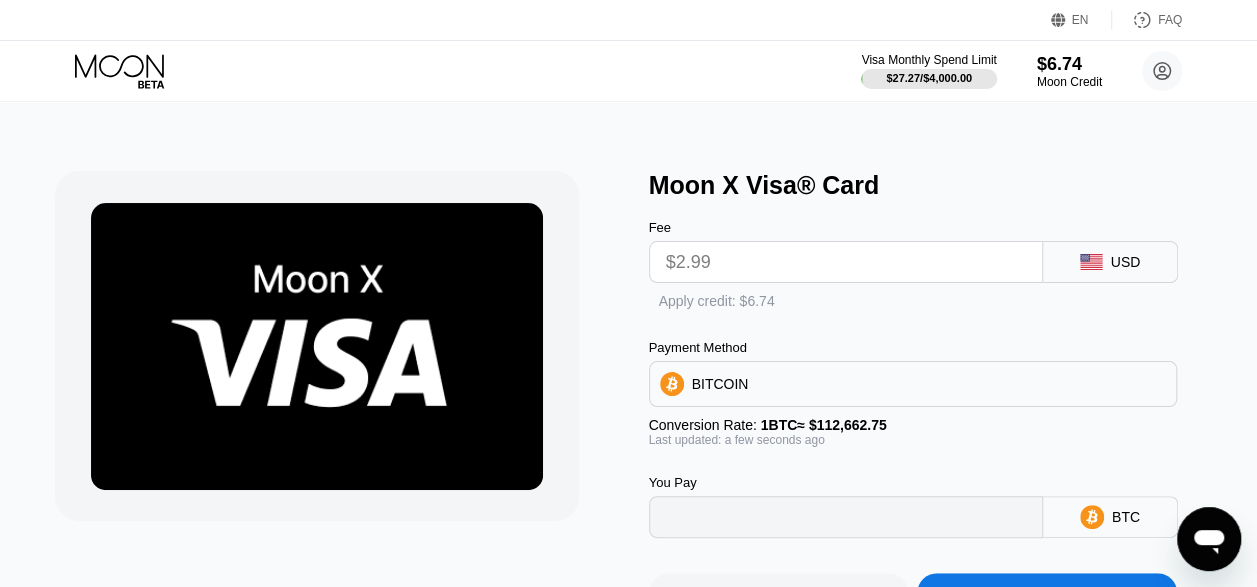 type on "0.00002654" 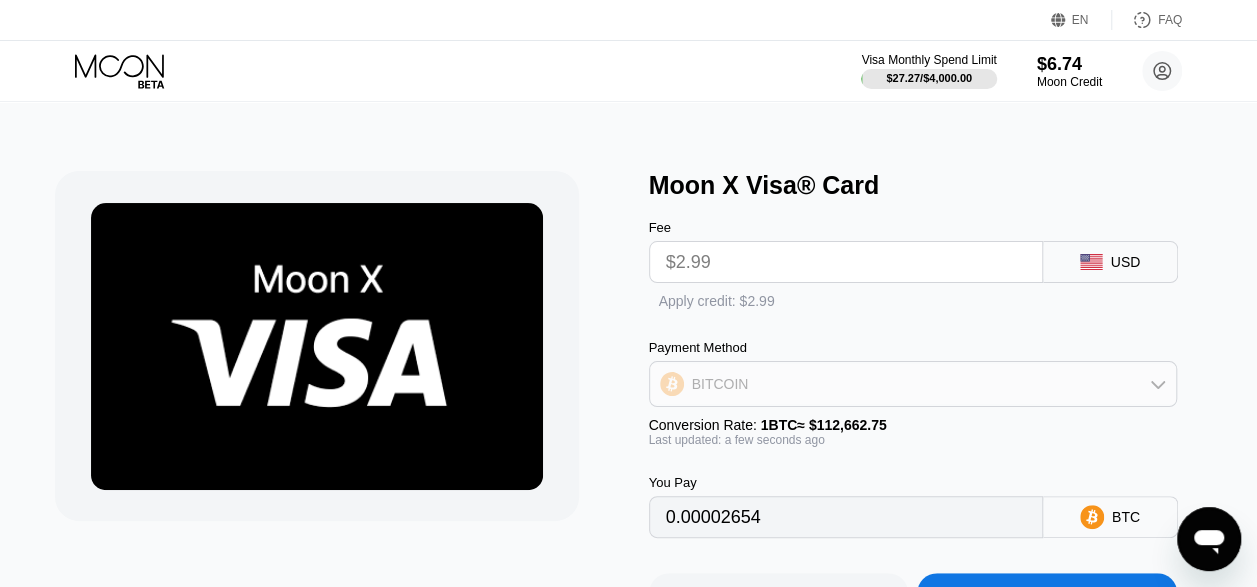 click on "BITCOIN" at bounding box center (913, 384) 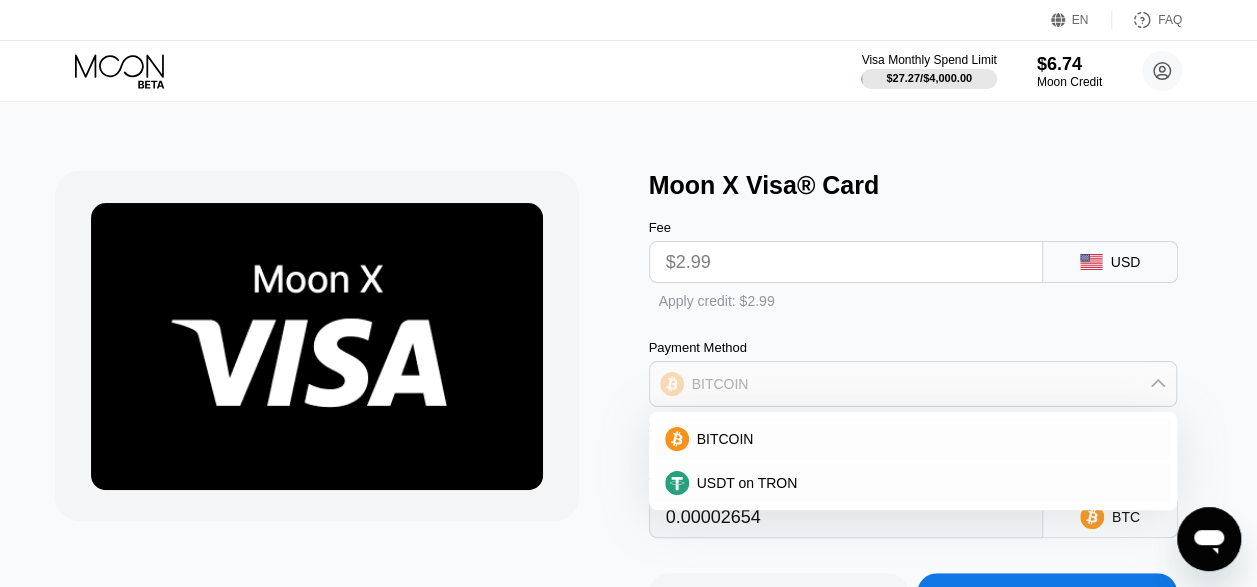 click on "BITCOIN" at bounding box center [913, 384] 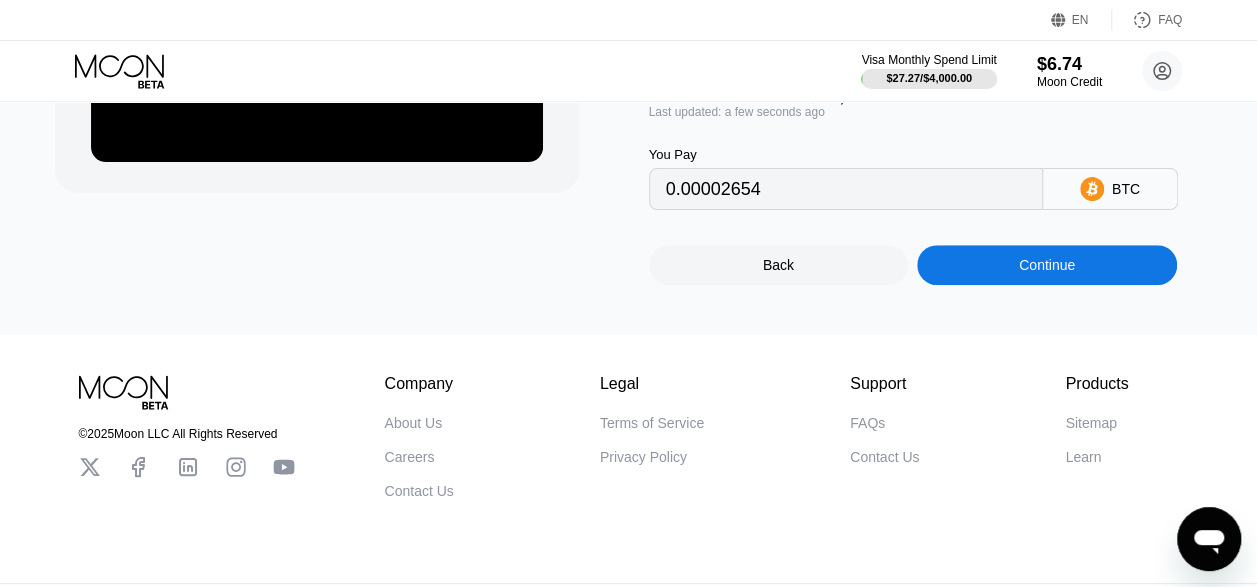 scroll, scrollTop: 298, scrollLeft: 0, axis: vertical 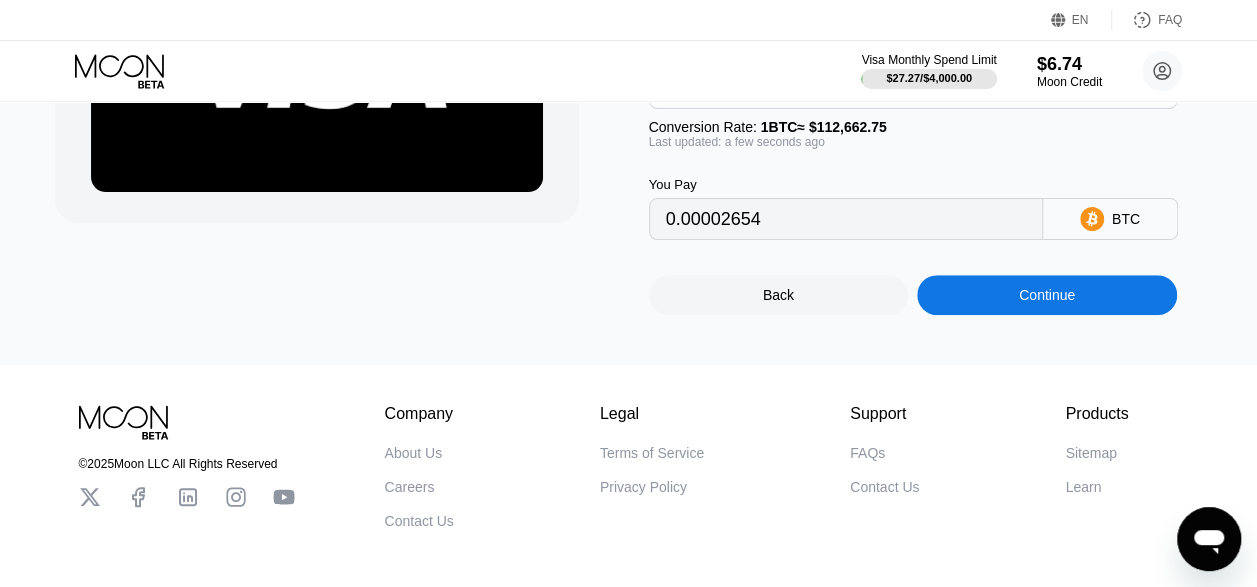 click on "Continue" at bounding box center (1047, 295) 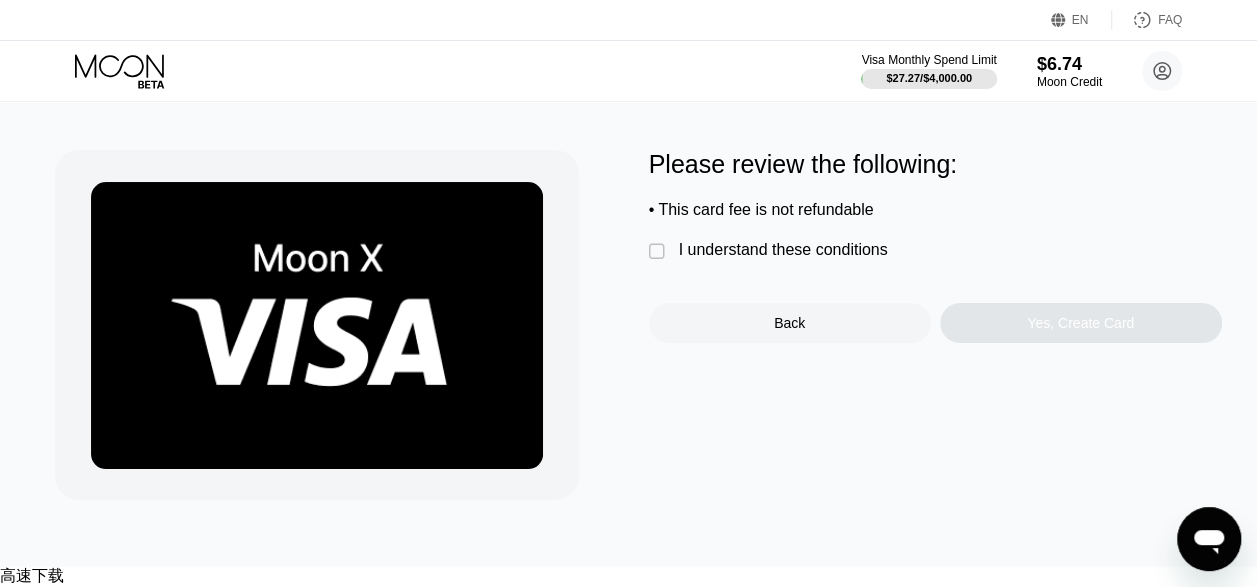 scroll, scrollTop: 0, scrollLeft: 0, axis: both 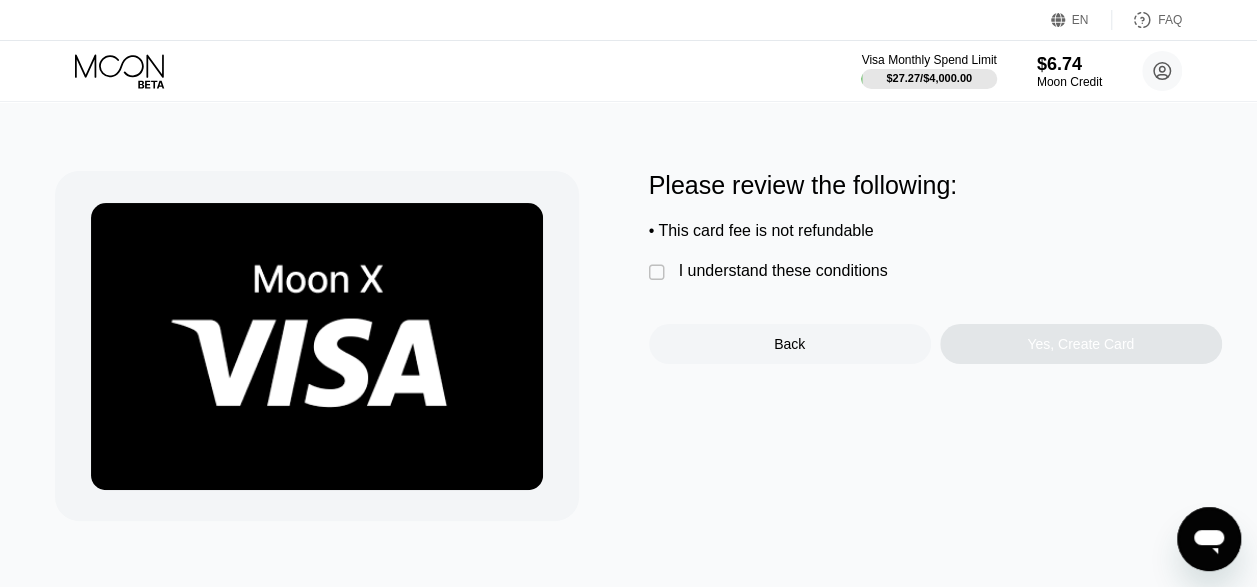 click on "I understand these conditions" at bounding box center (783, 271) 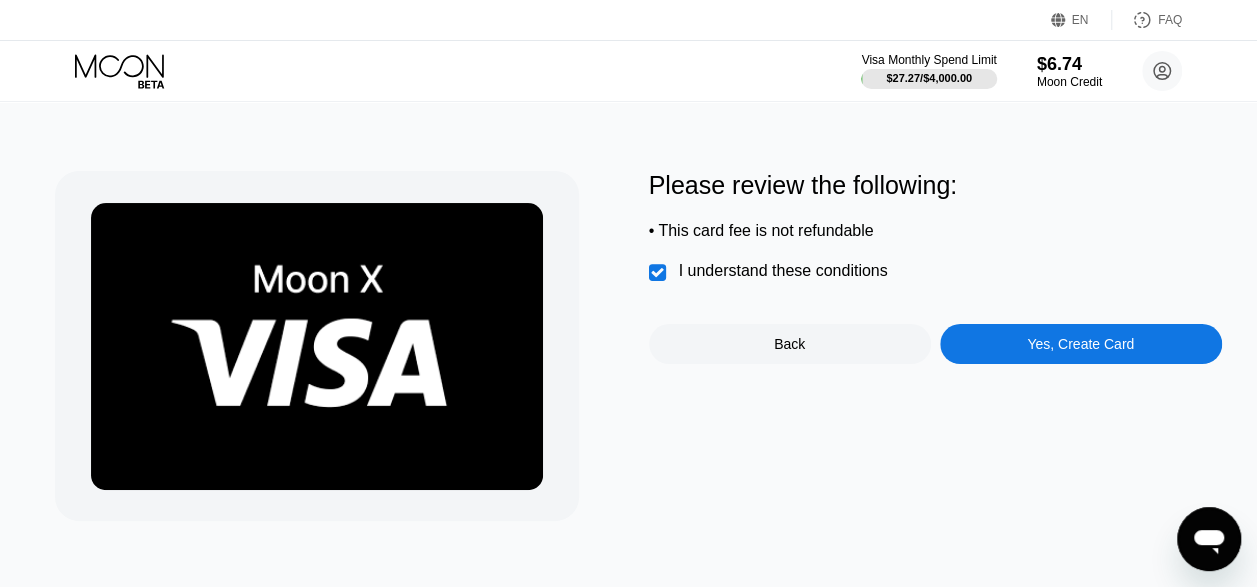 click on "Yes, Create Card" at bounding box center [1081, 344] 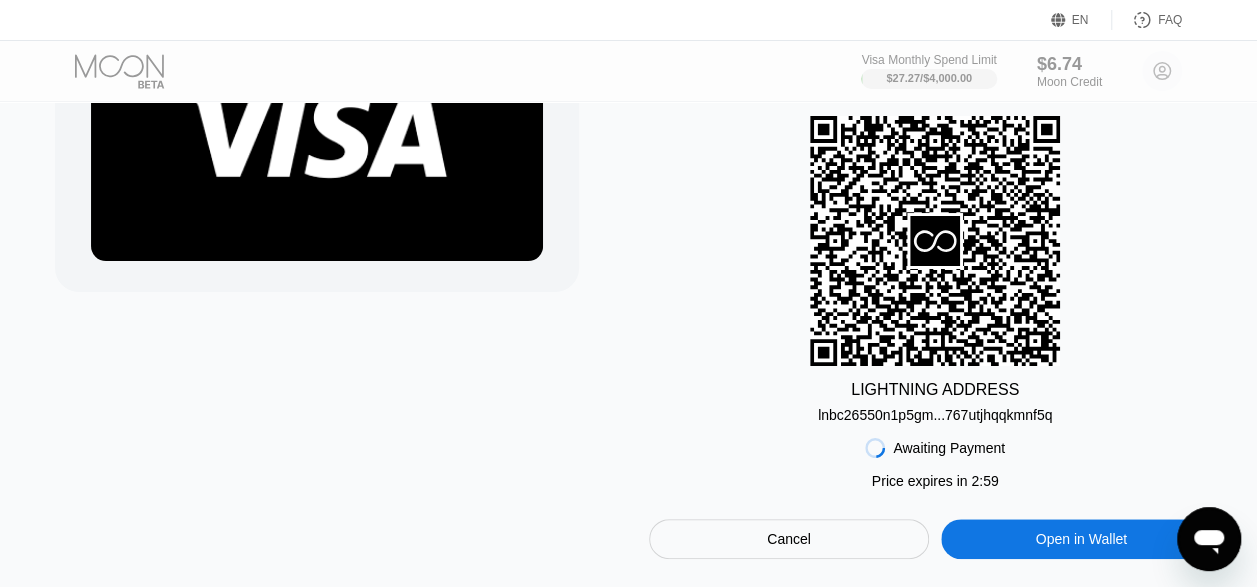 scroll, scrollTop: 300, scrollLeft: 0, axis: vertical 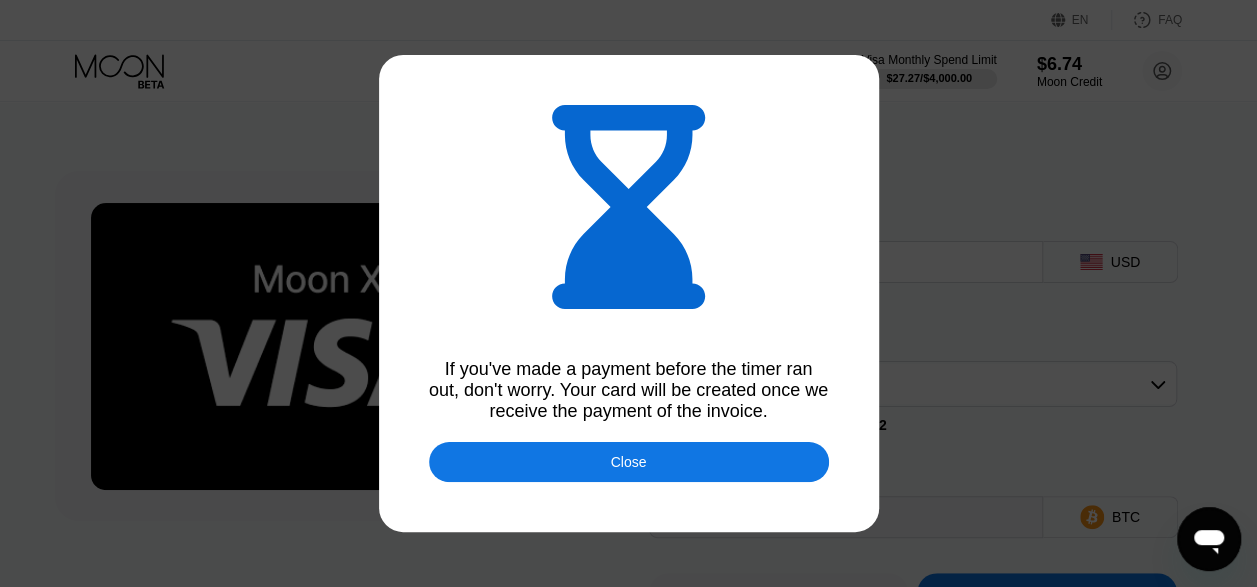 type on "0.00002658" 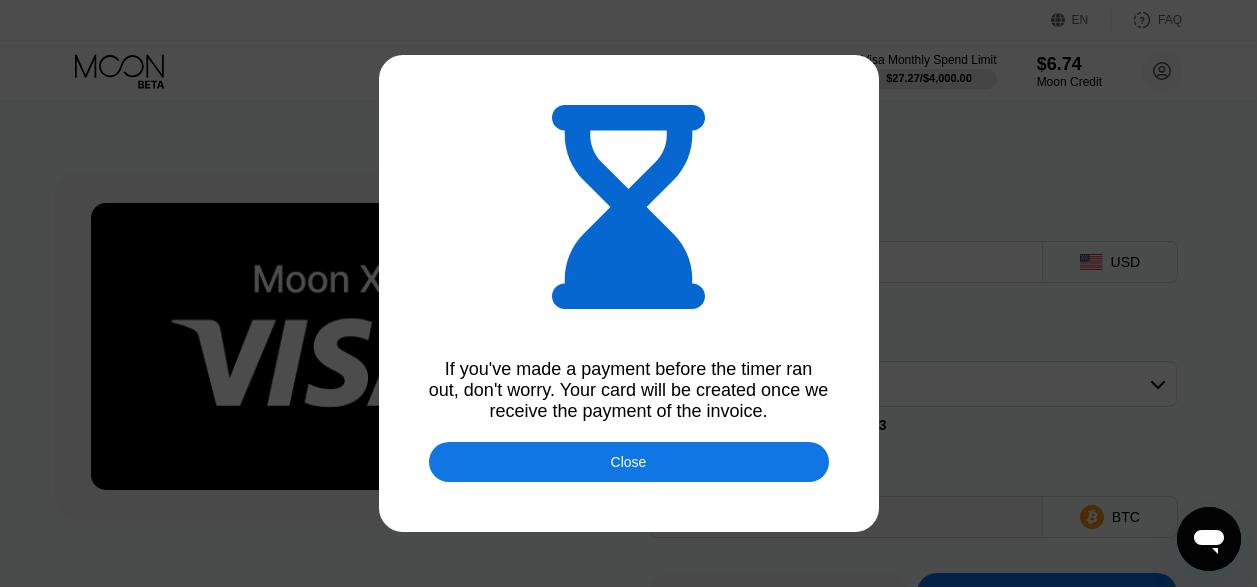 type on "0.00002656" 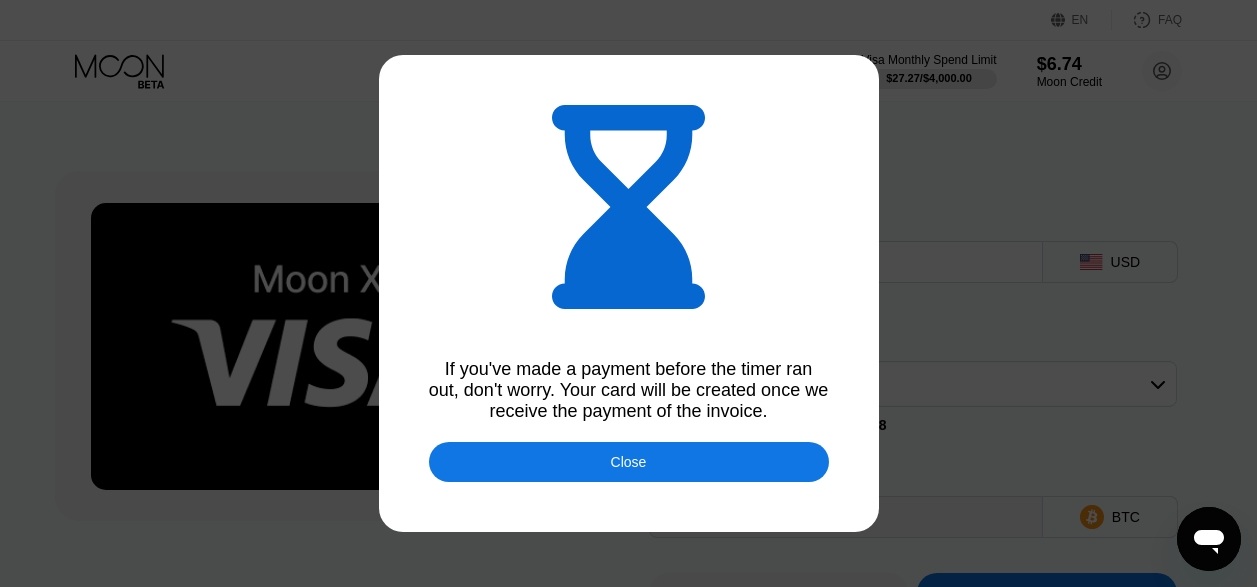 scroll, scrollTop: 0, scrollLeft: 0, axis: both 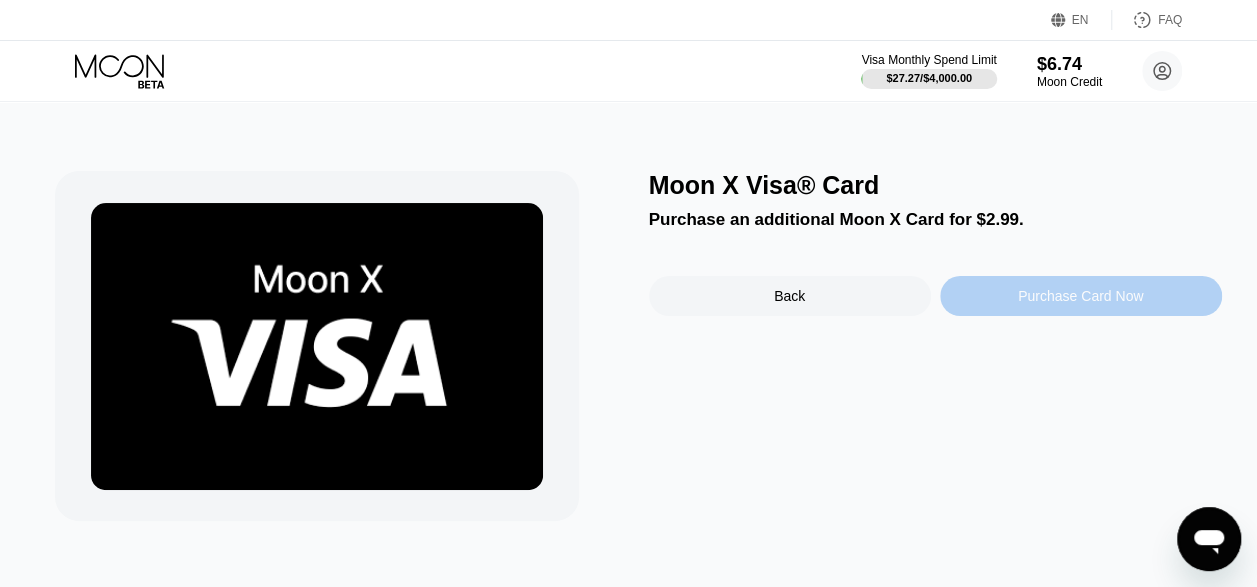 click on "Purchase Card Now" at bounding box center [1080, 296] 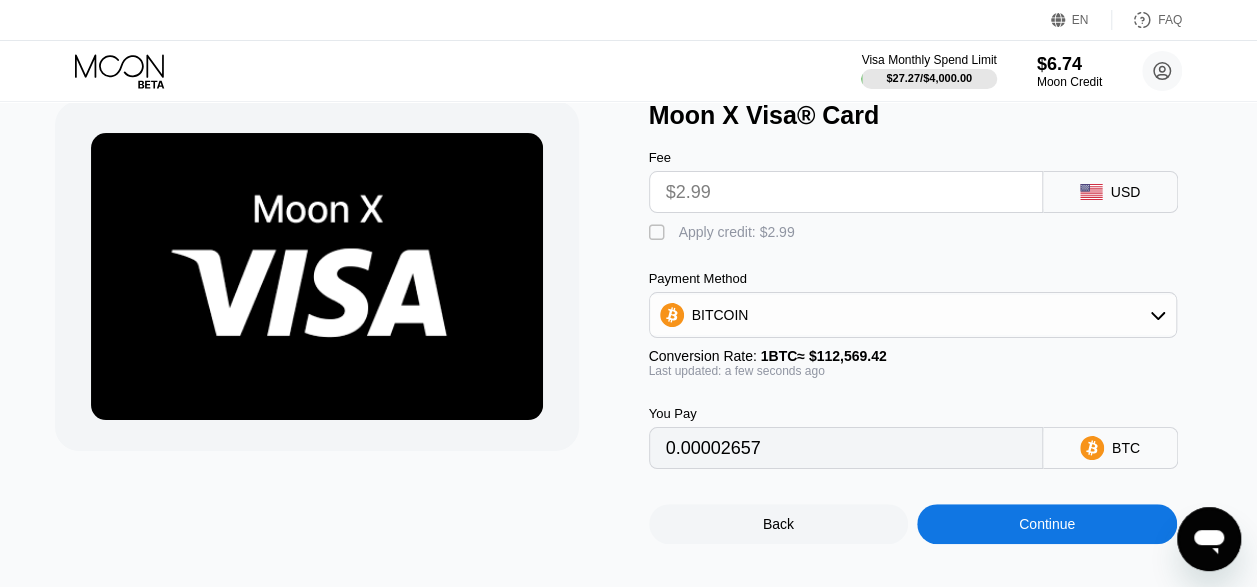 scroll, scrollTop: 100, scrollLeft: 0, axis: vertical 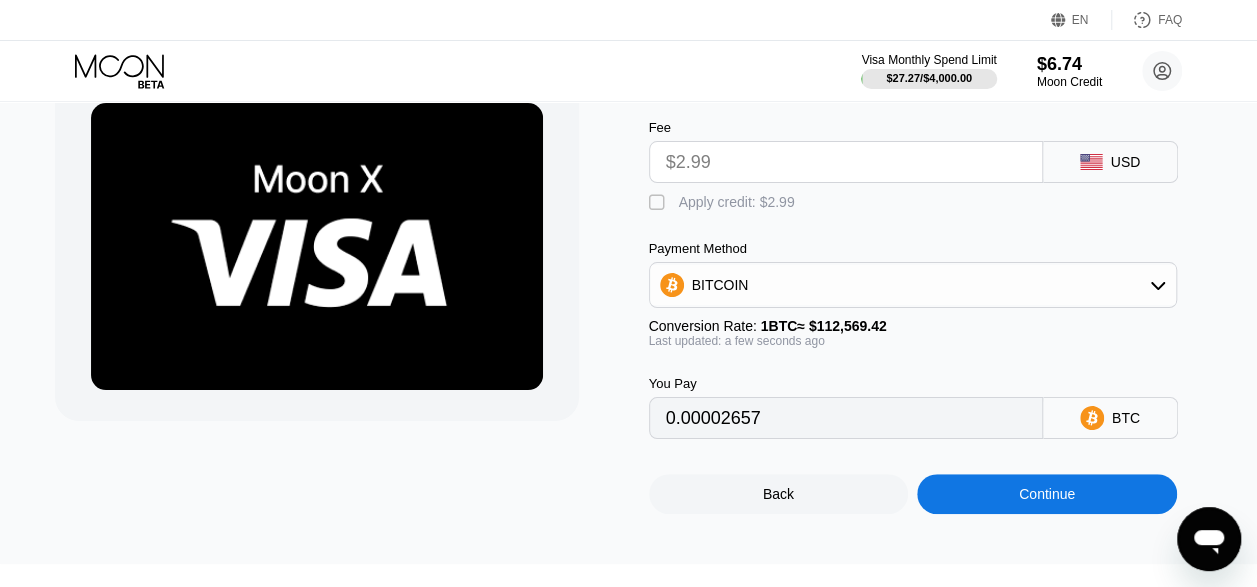 click on "Apply credit: $2.99" at bounding box center (737, 202) 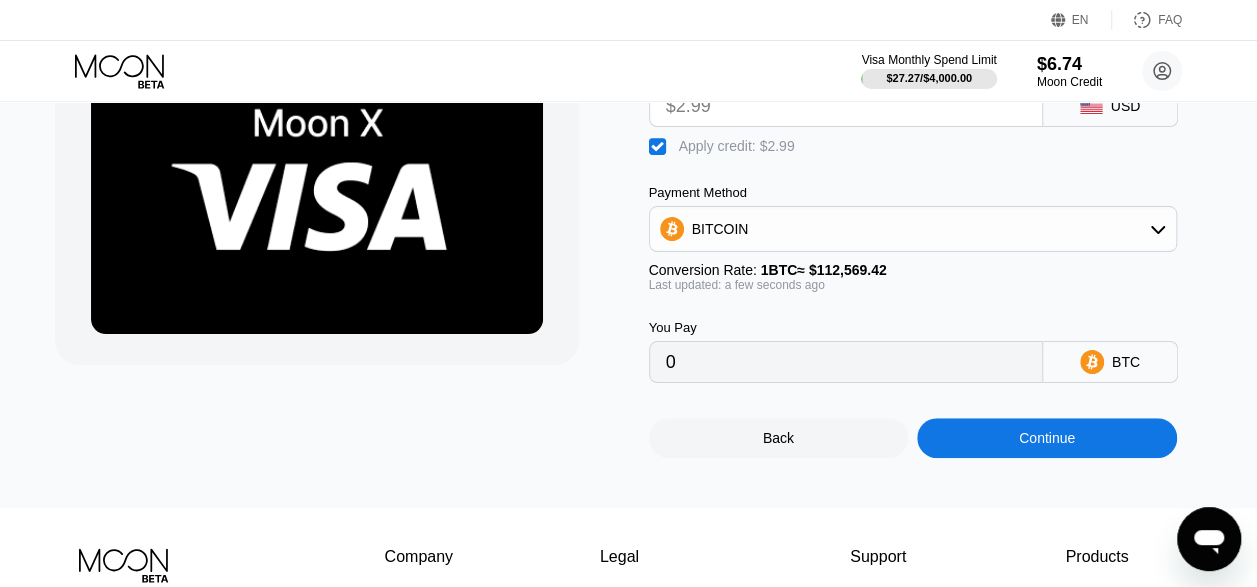 scroll, scrollTop: 200, scrollLeft: 0, axis: vertical 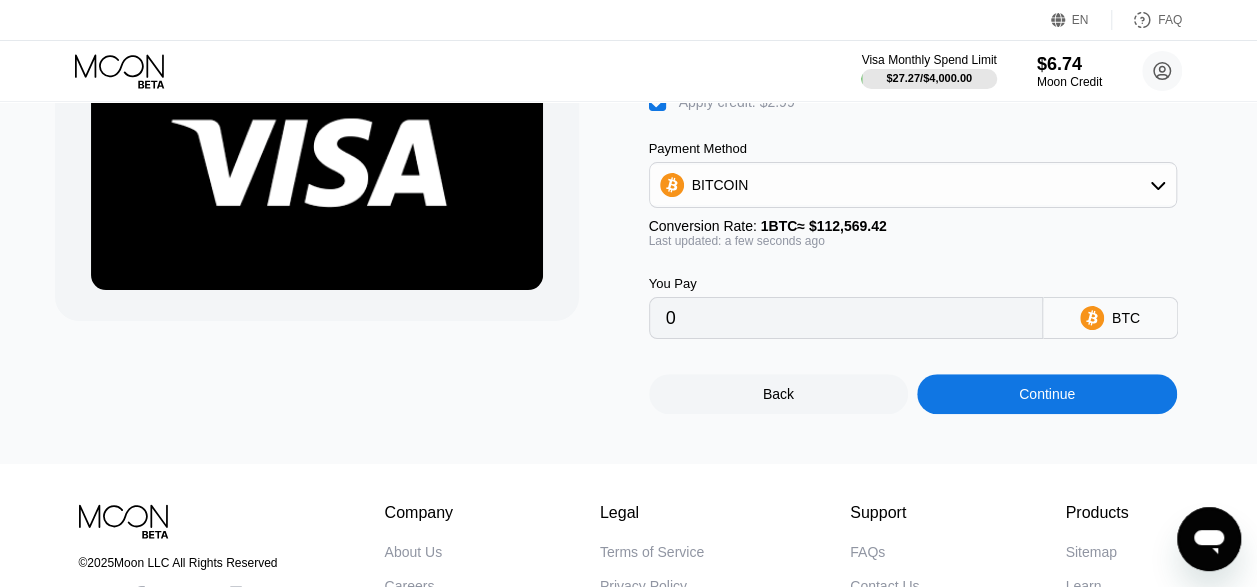 click on "Continue" at bounding box center (1047, 394) 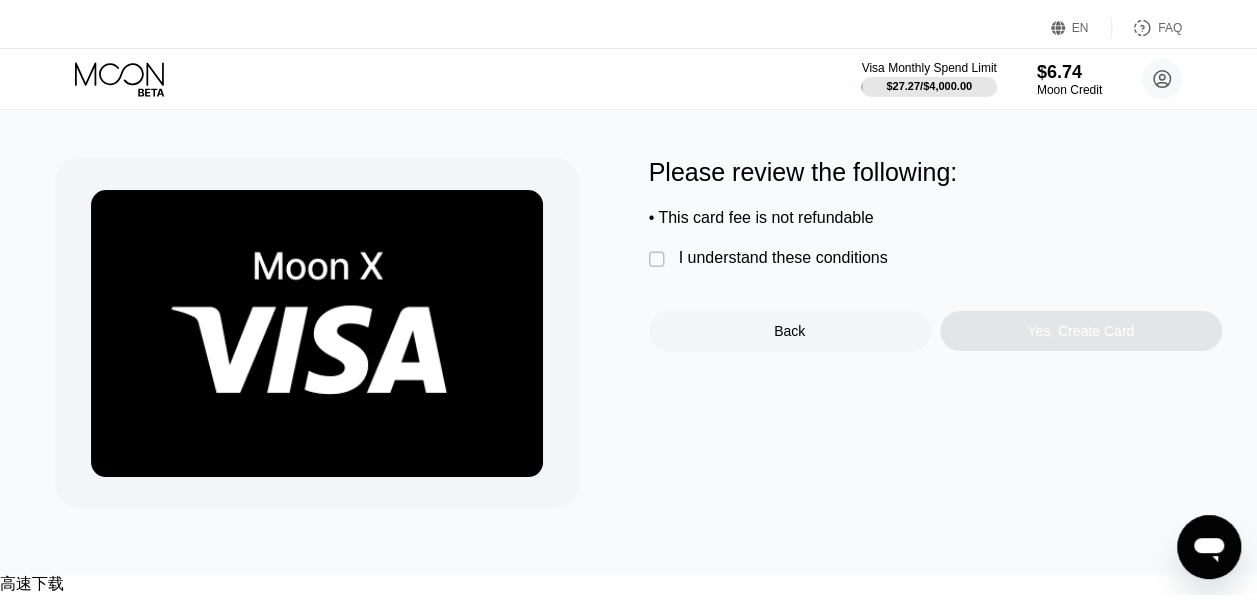 scroll, scrollTop: 0, scrollLeft: 0, axis: both 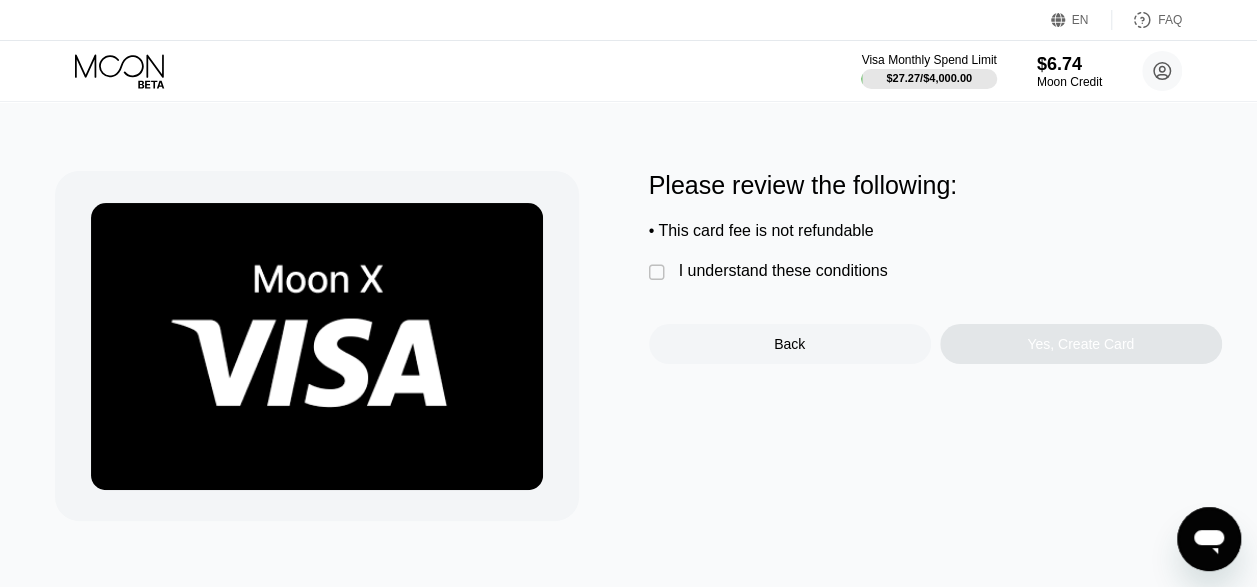 click on "I understand these conditions" at bounding box center (783, 271) 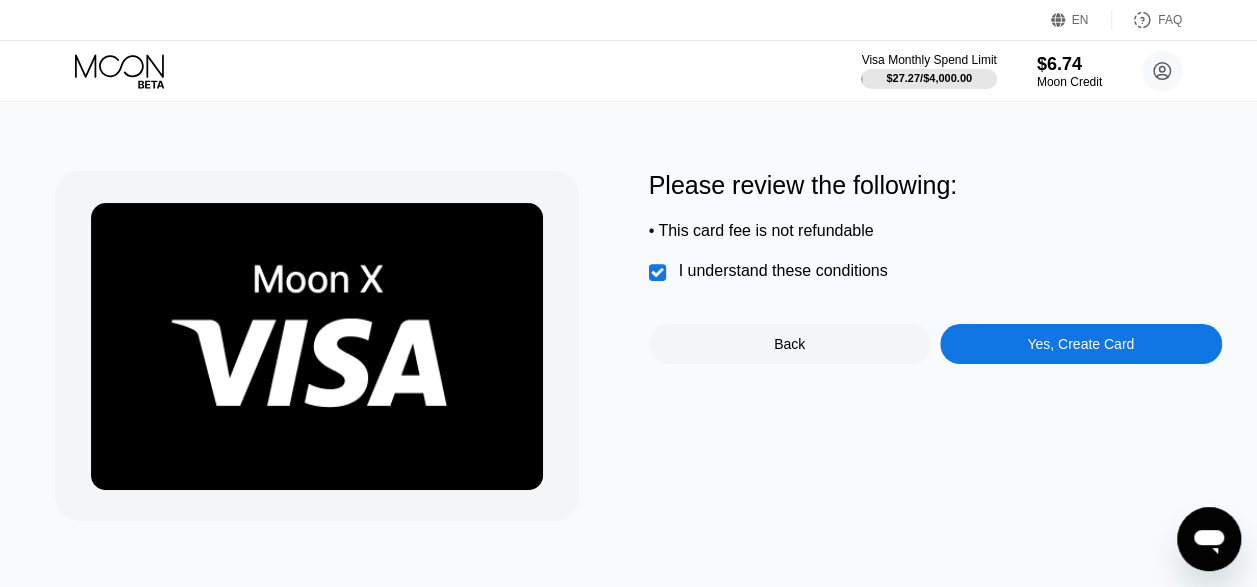 click on "Yes, Create Card" at bounding box center (1081, 344) 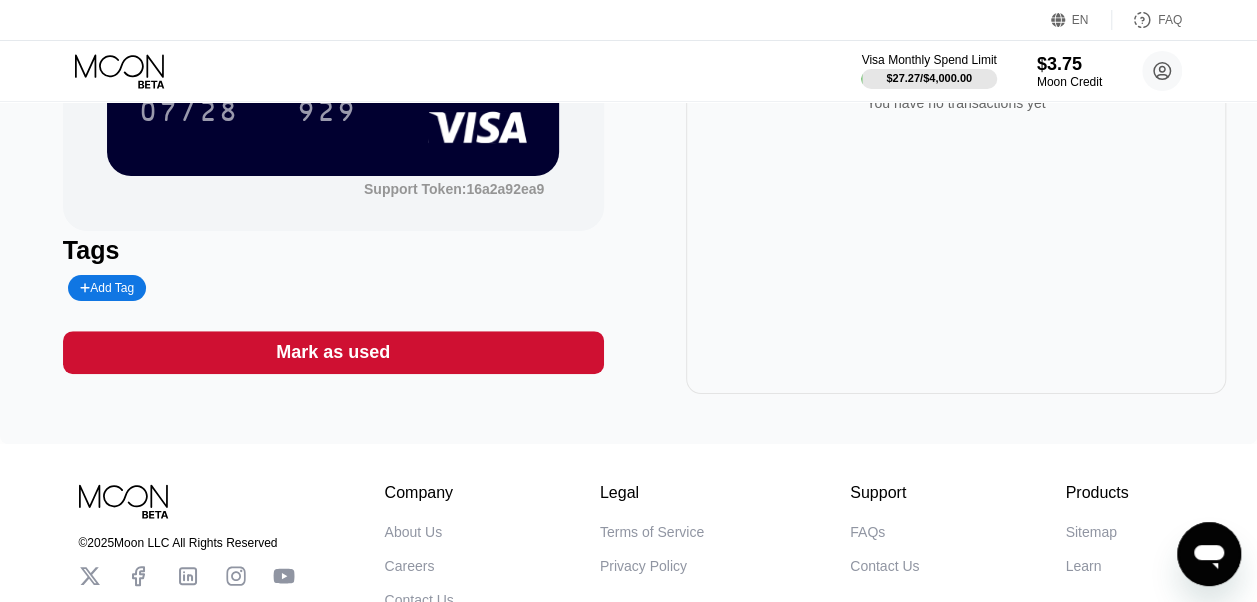 scroll, scrollTop: 0, scrollLeft: 0, axis: both 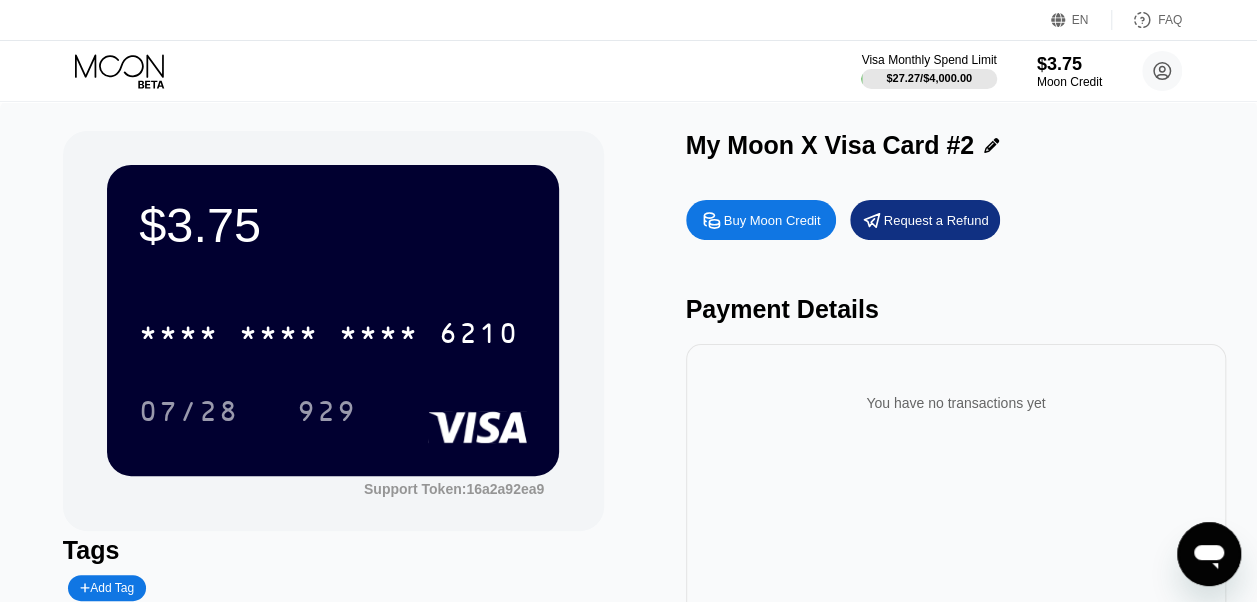 click on "Buy Moon Credit" at bounding box center (772, 220) 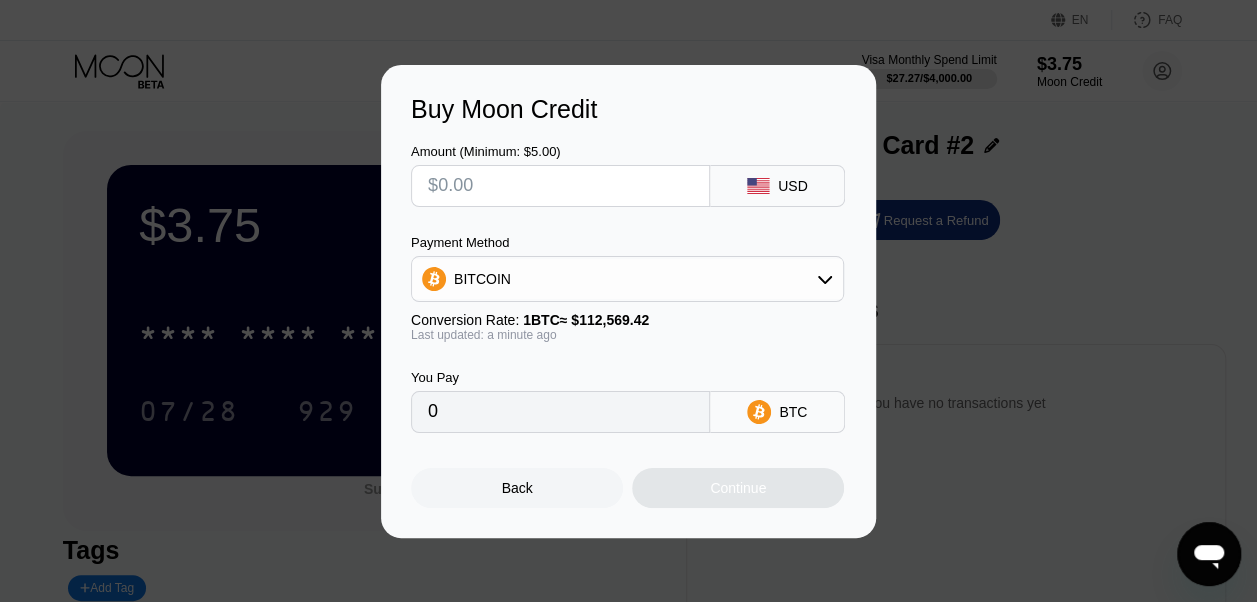 drag, startPoint x: 522, startPoint y: 184, endPoint x: 408, endPoint y: 193, distance: 114.35471 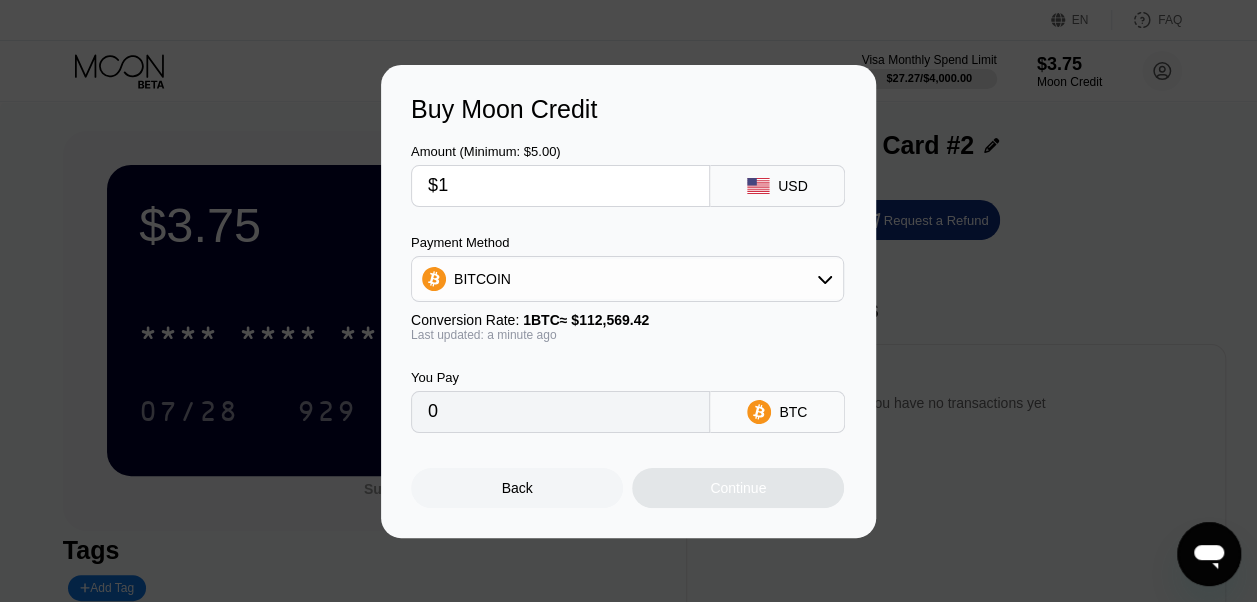 type on "$19" 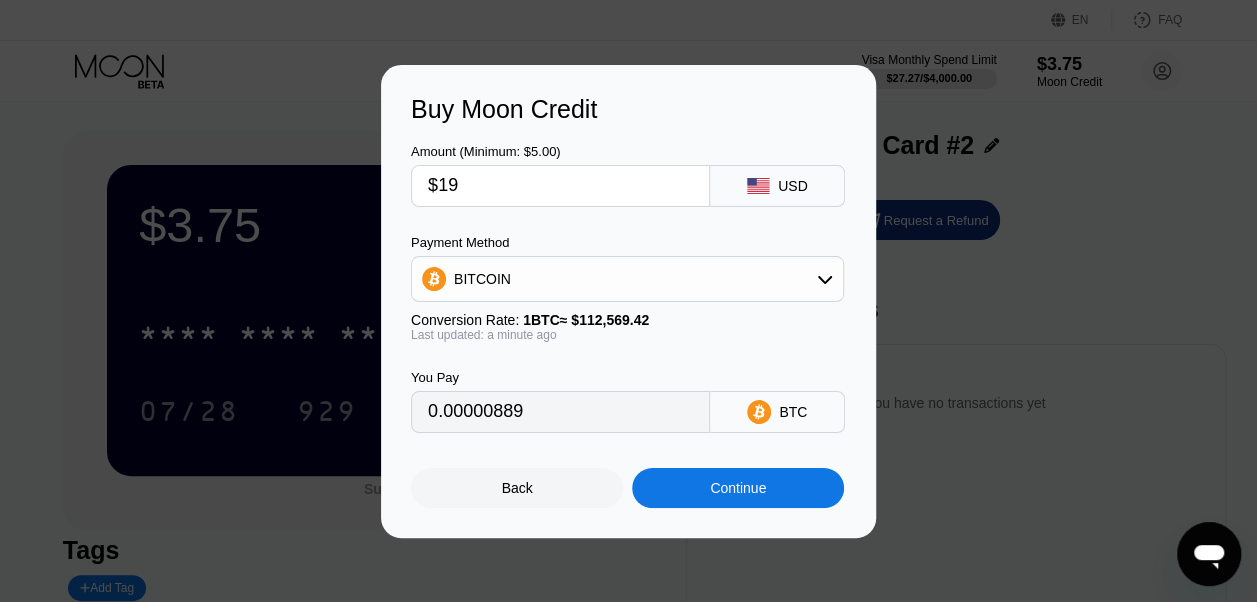 type on "0.00016879" 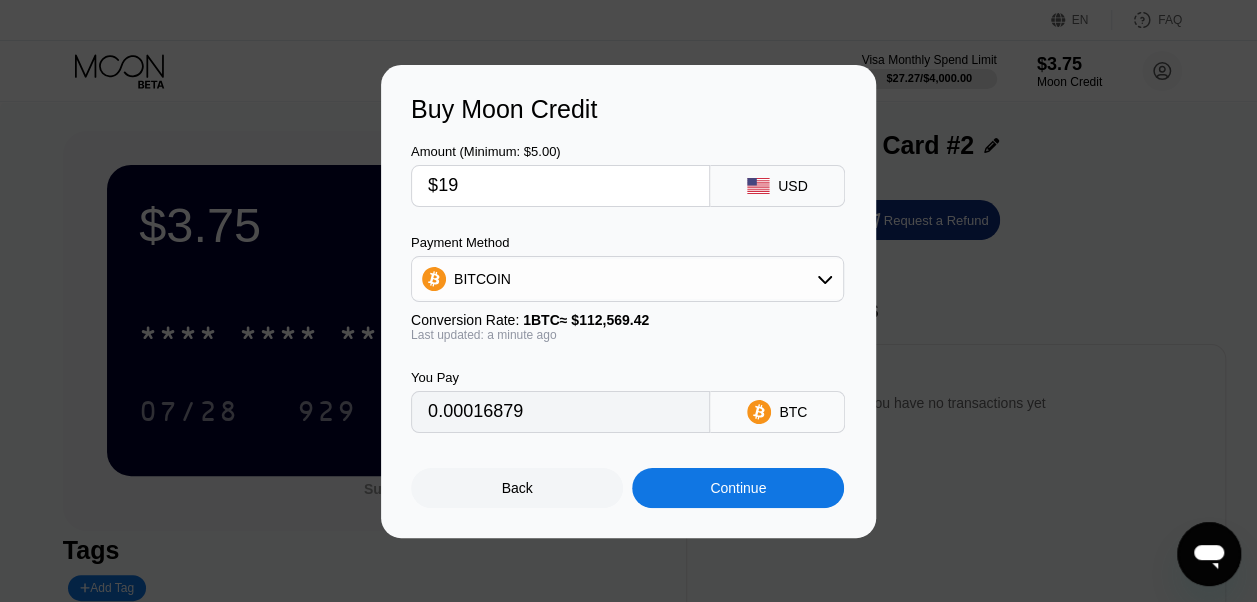 type on "$1" 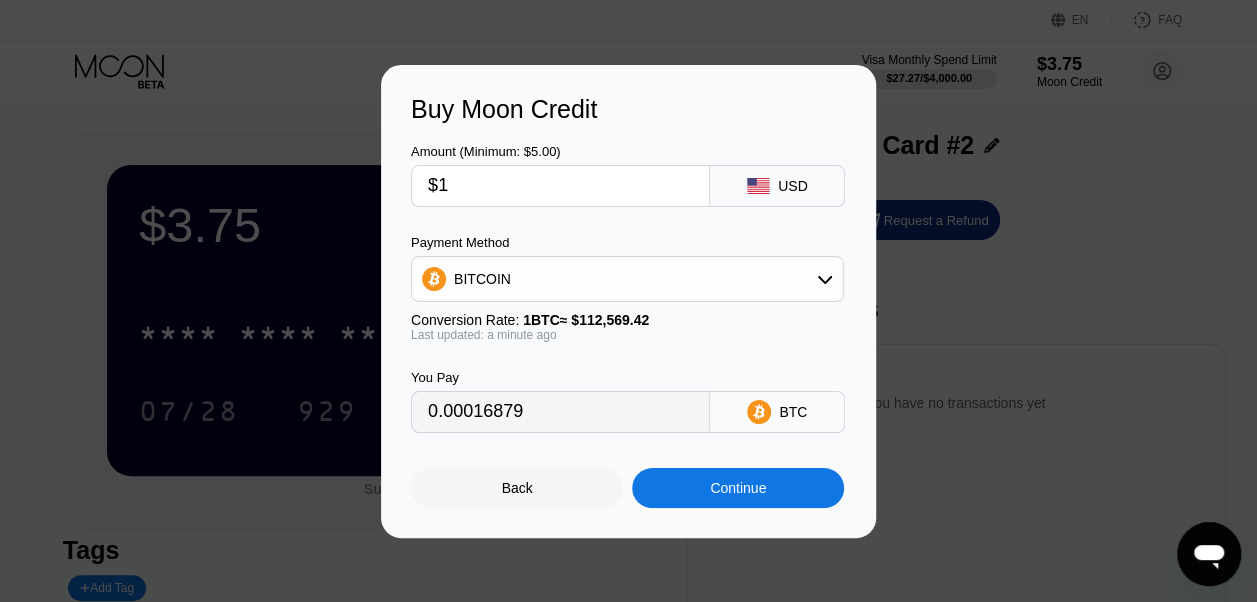 type 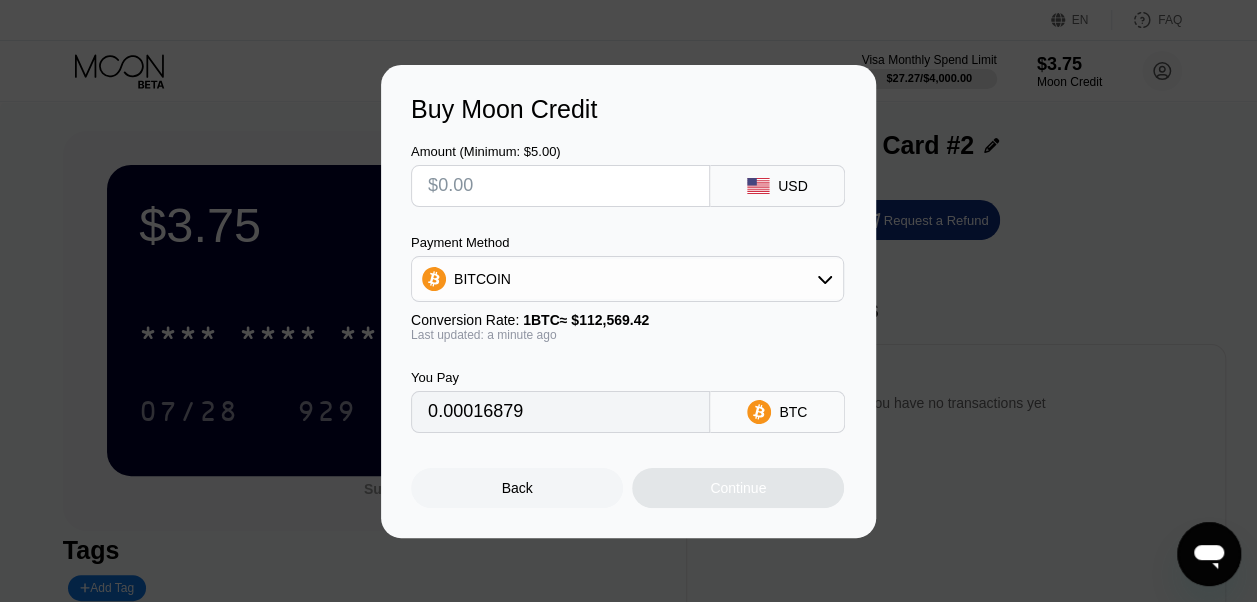 type on "0" 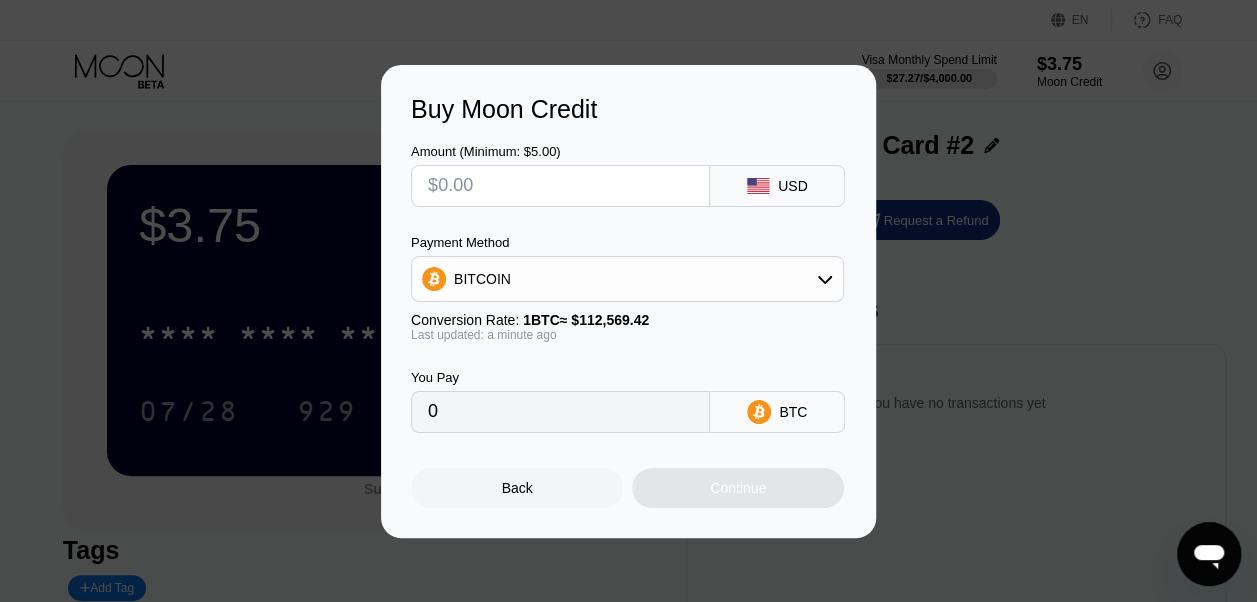 type on "$2" 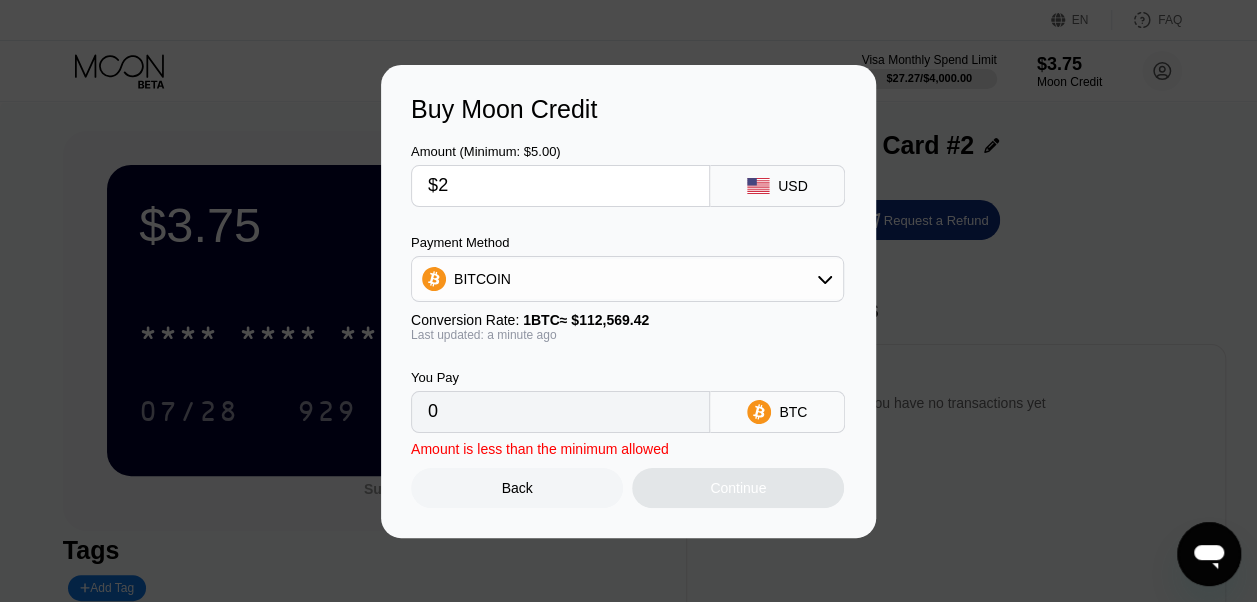 type on "0.00001777" 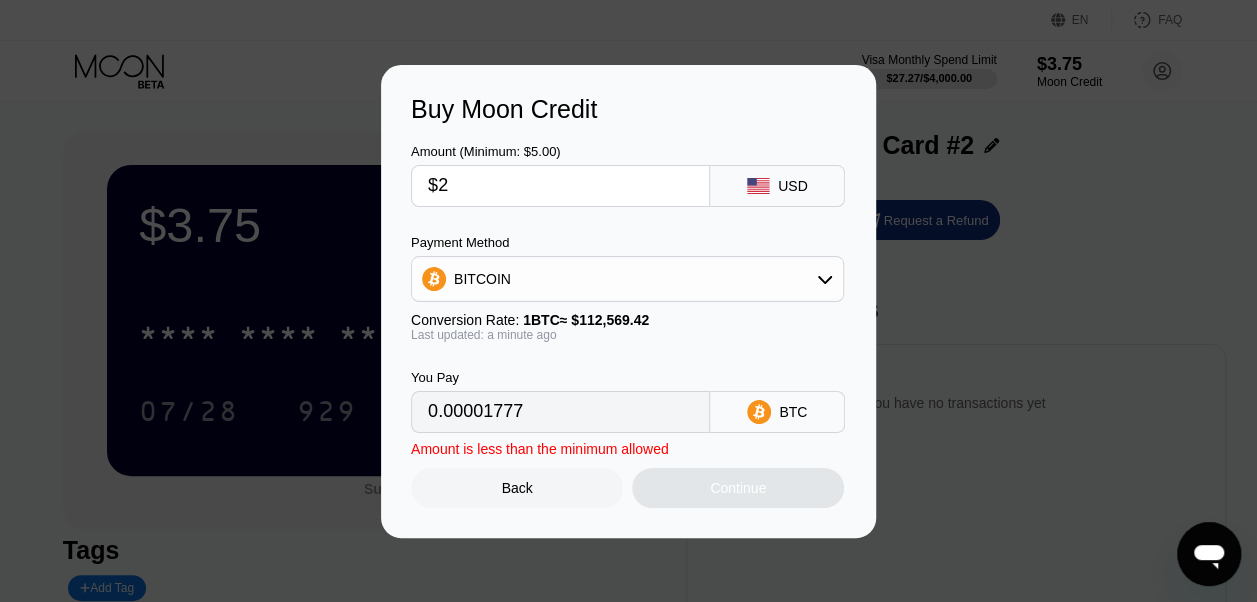 type on "$20" 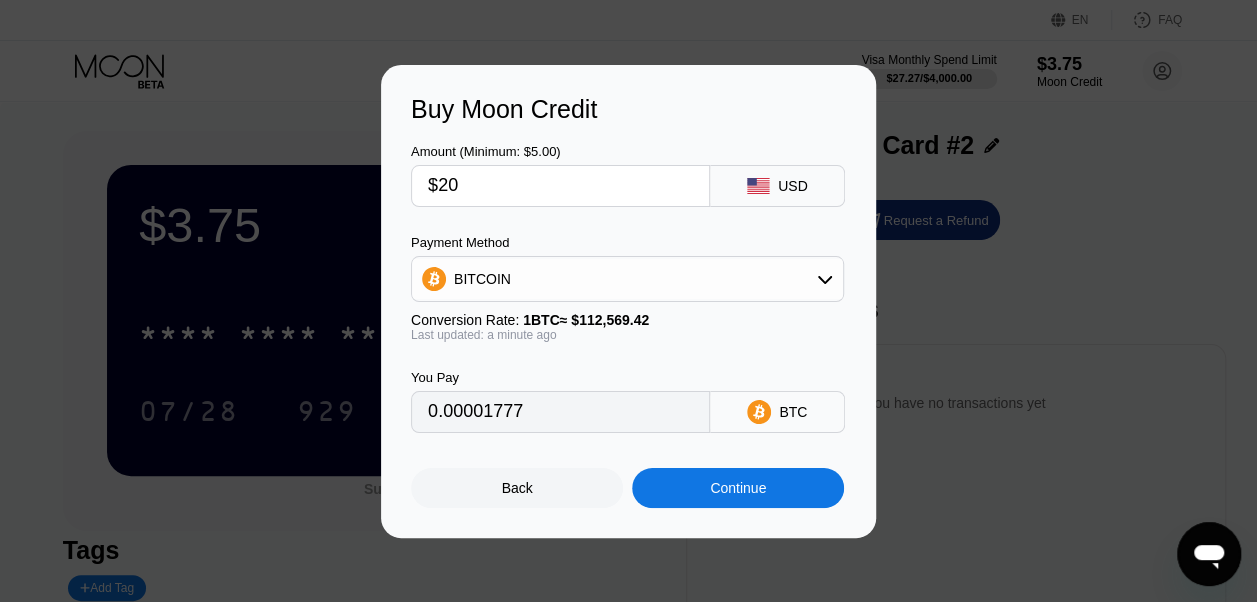 type on "0.00017767" 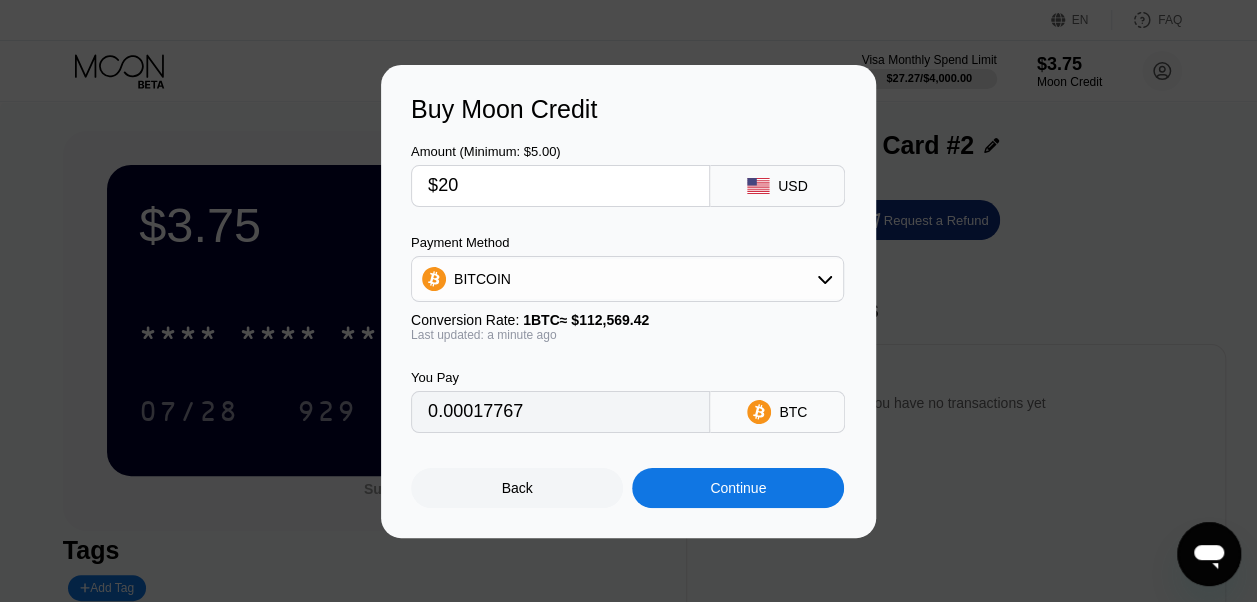 type on "$2" 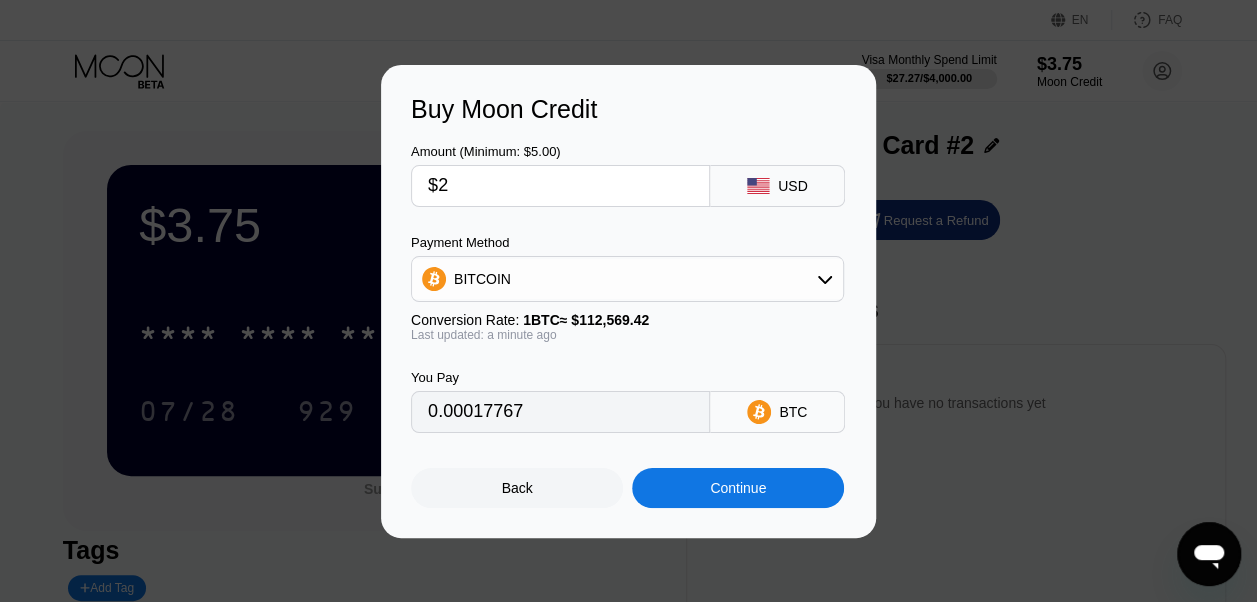 type 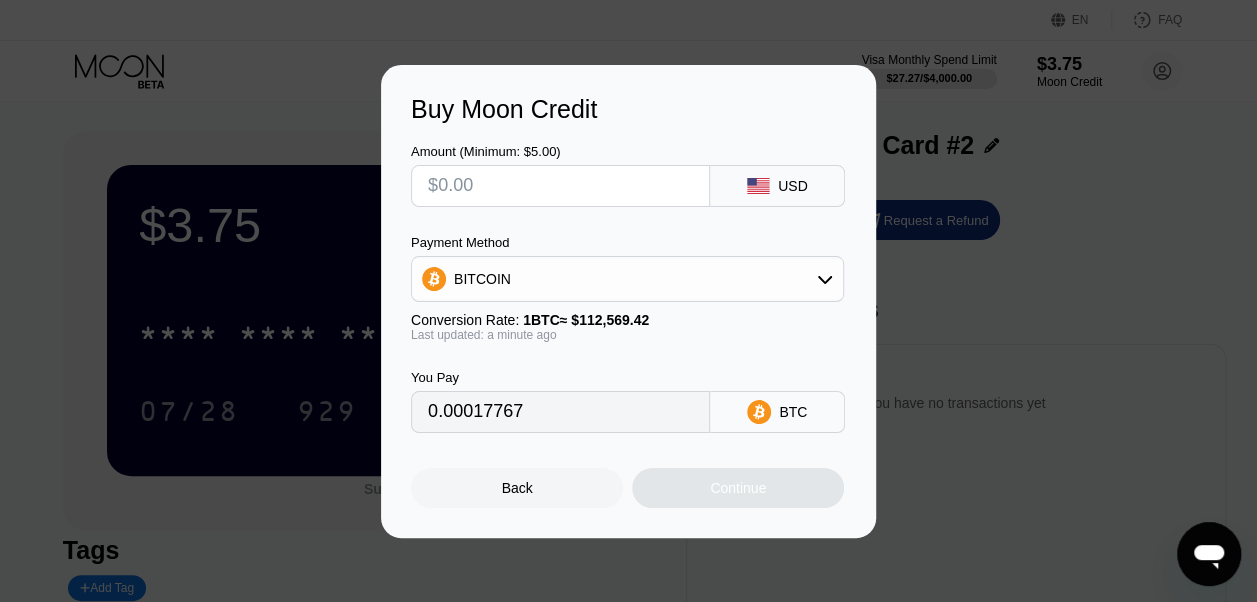 type on "0" 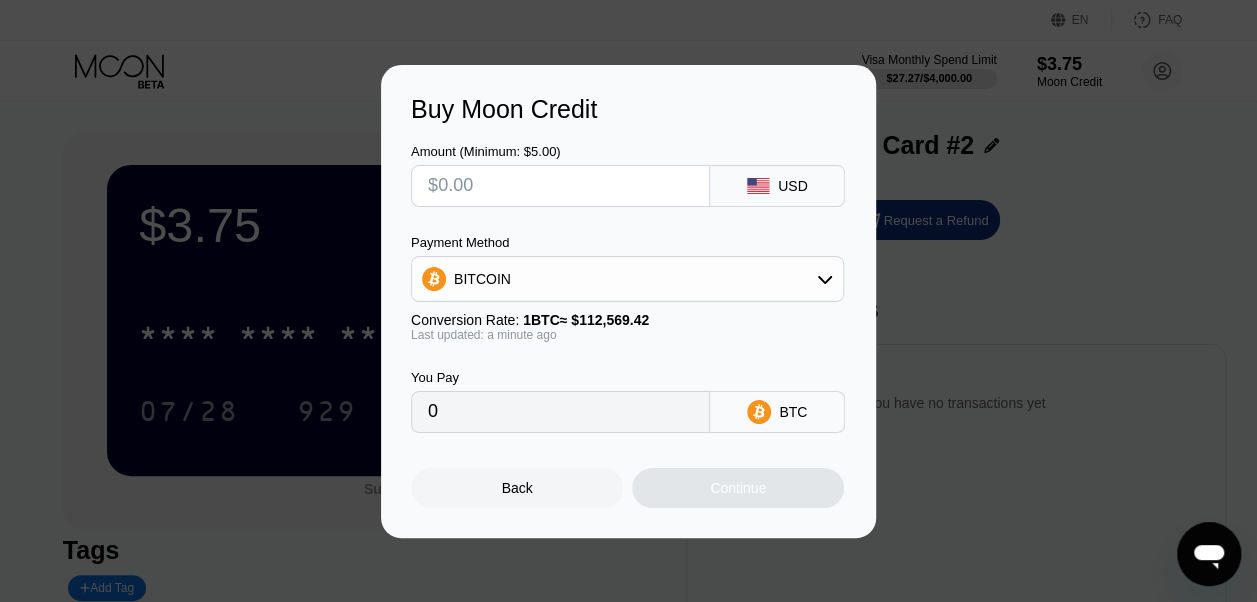 type on "$1" 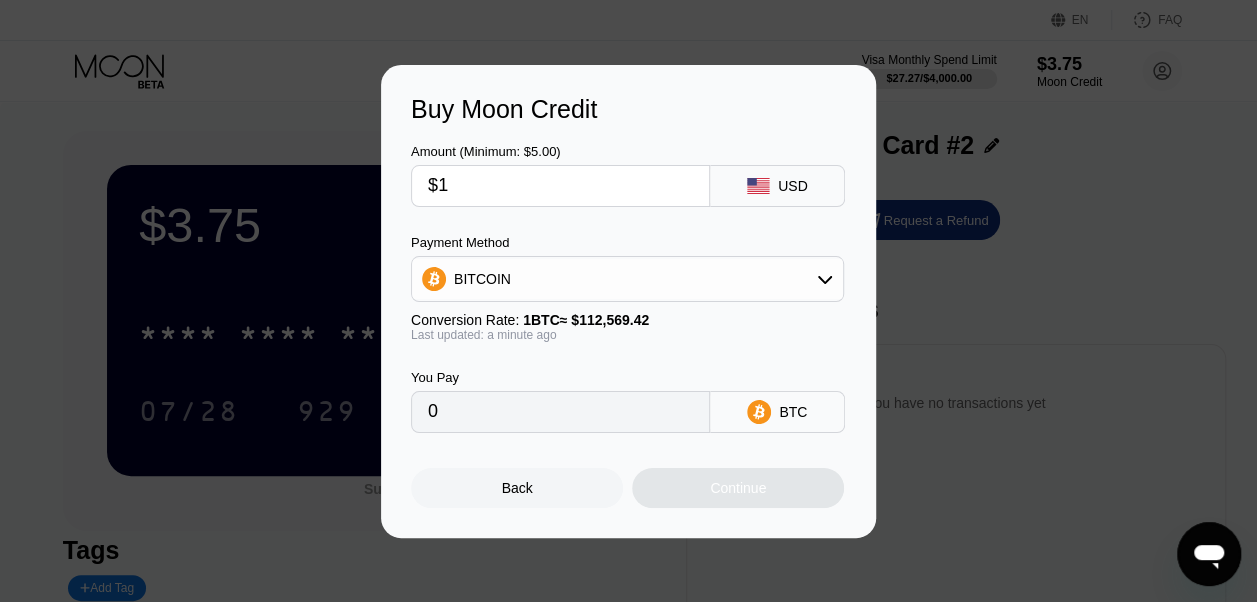 type on "0.00000889" 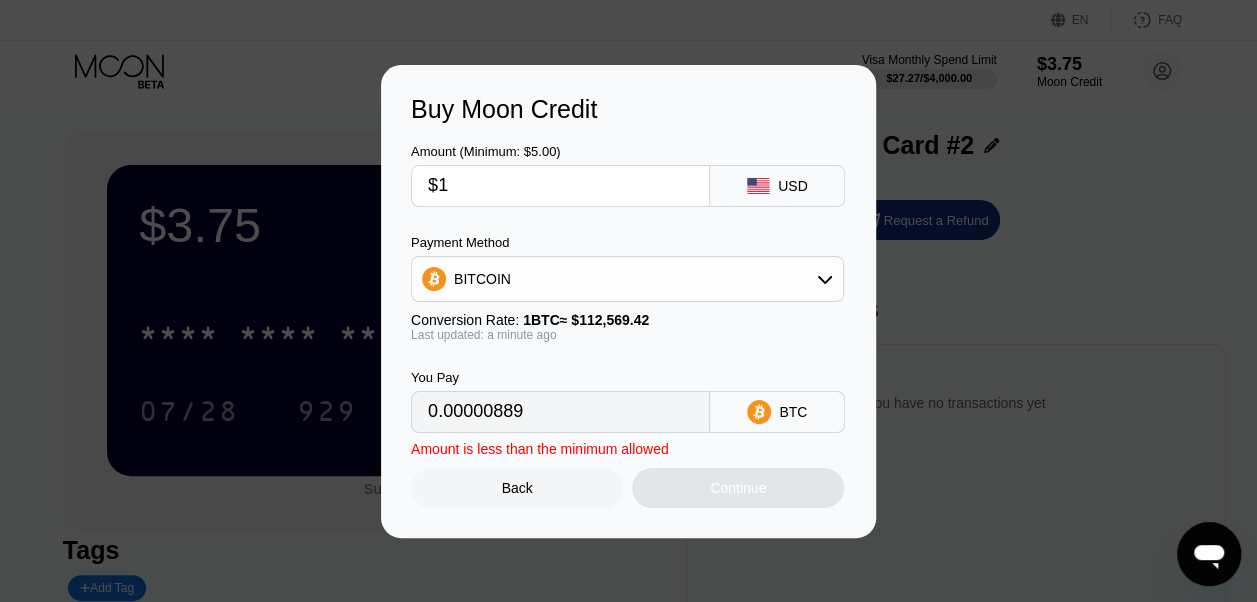 type on "$19" 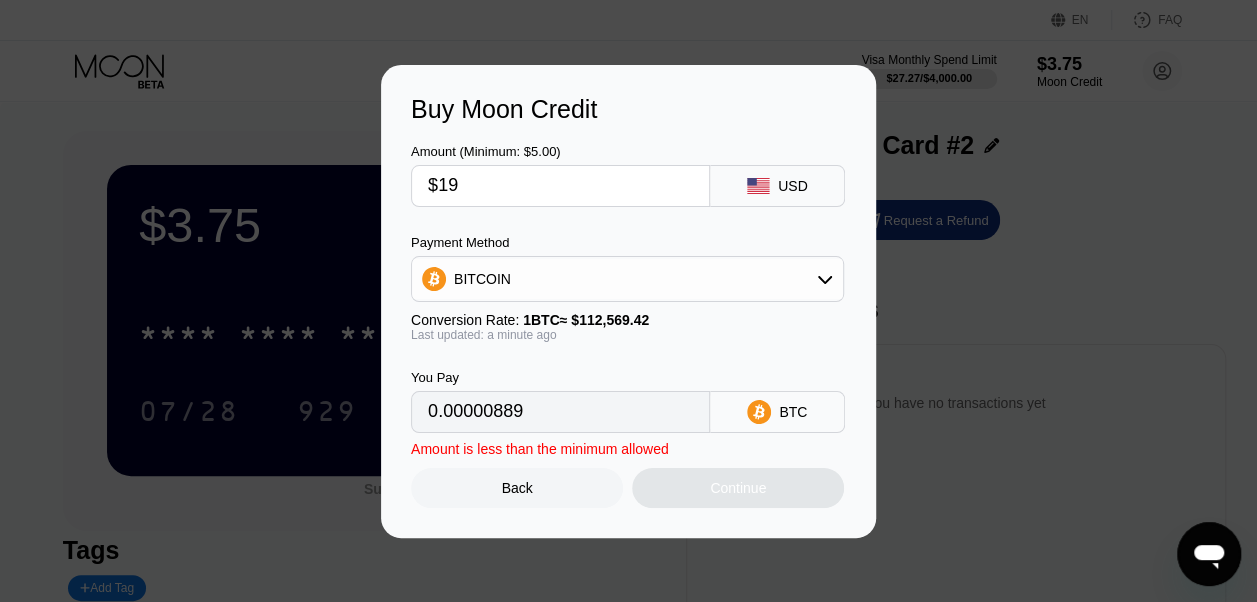 type on "0.00016879" 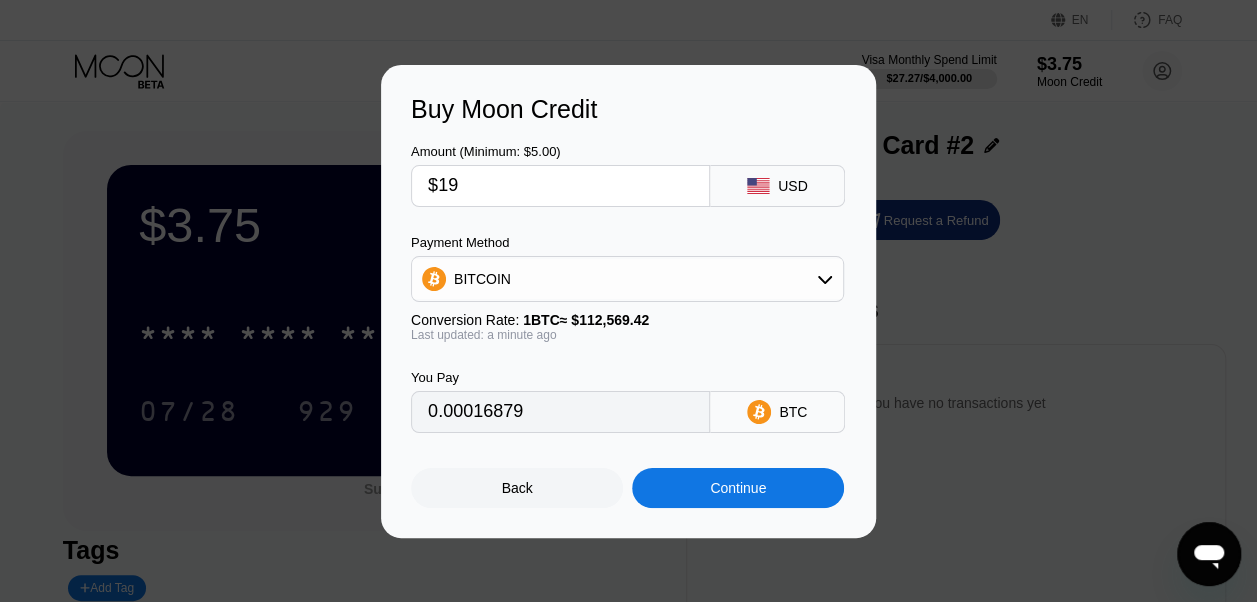 type on "$19" 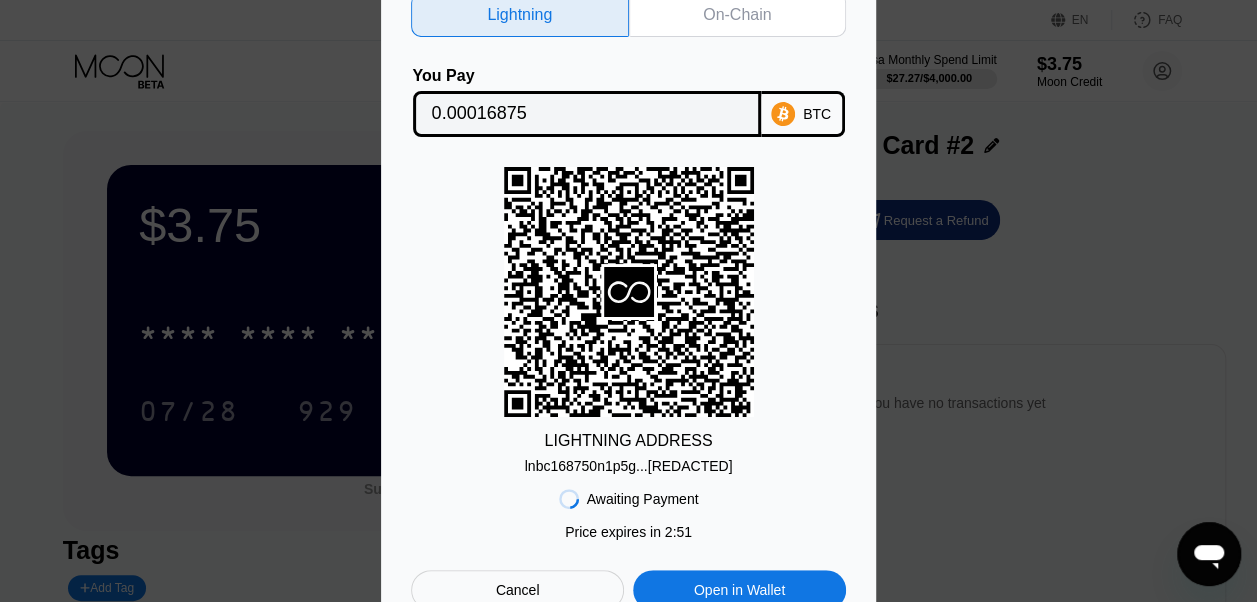 click on "On-Chain" at bounding box center [737, 15] 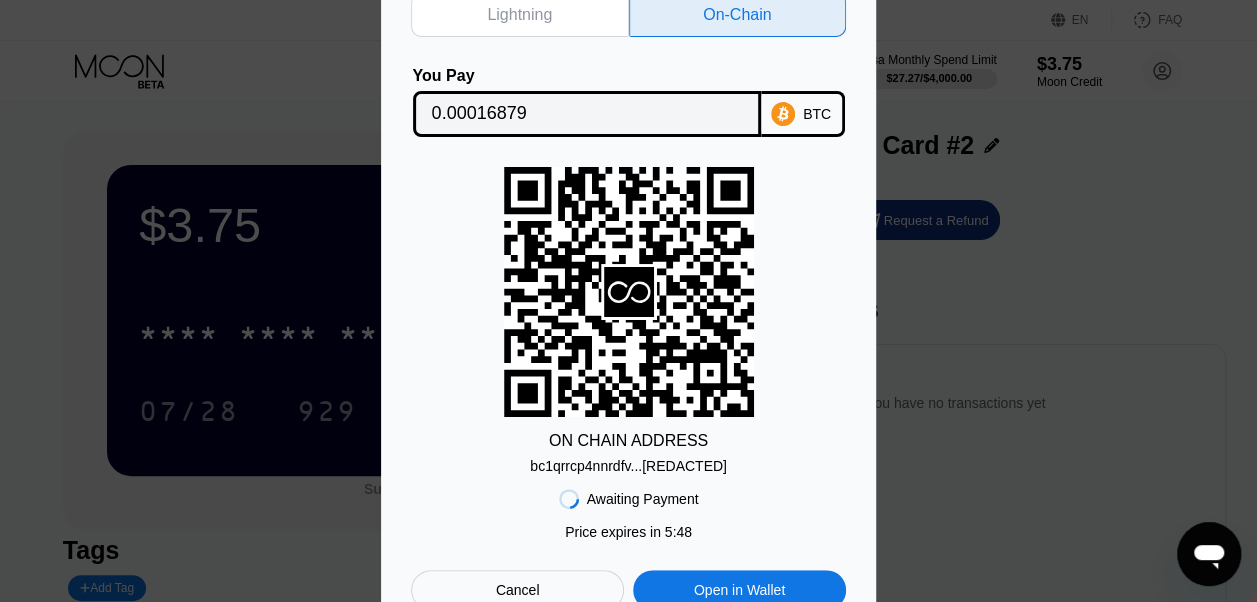 click on "Lightning On-Chain You Pay 0.00016879 BTC ON CHAIN   ADDRESS bc1qrrcp4nnrdfv...4svf8xkz69z05km Awaiting Payment Price expires in   2 : 47 Price expires in   5 : 48 Cancel Open in Wallet" at bounding box center [628, 301] 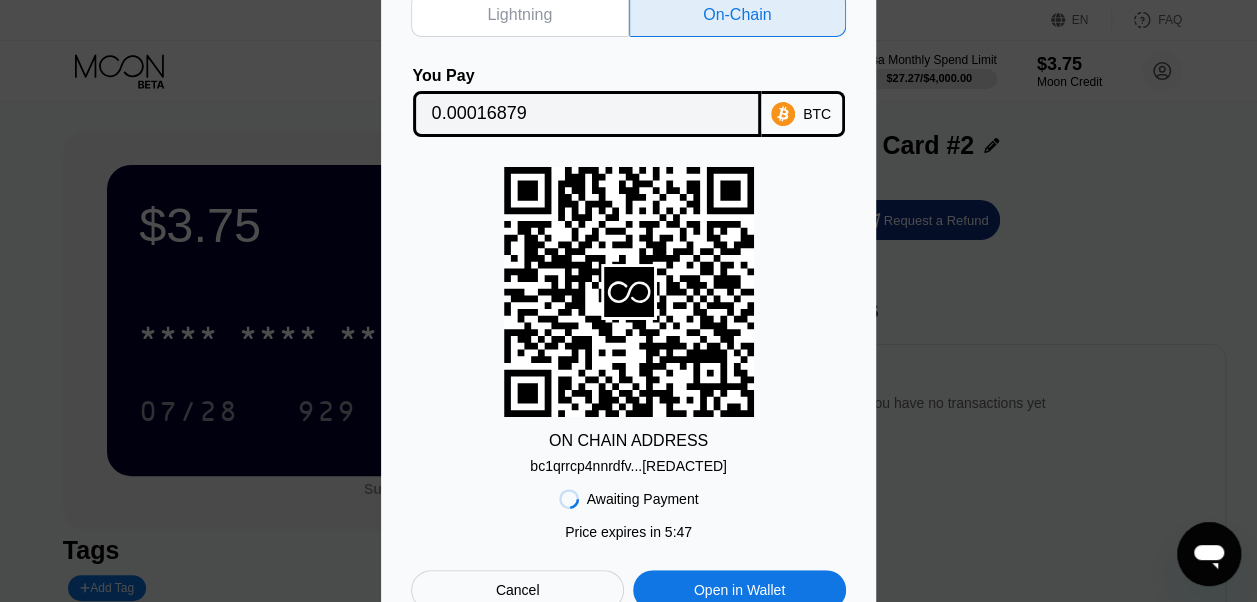 click on "Cancel" at bounding box center (517, 590) 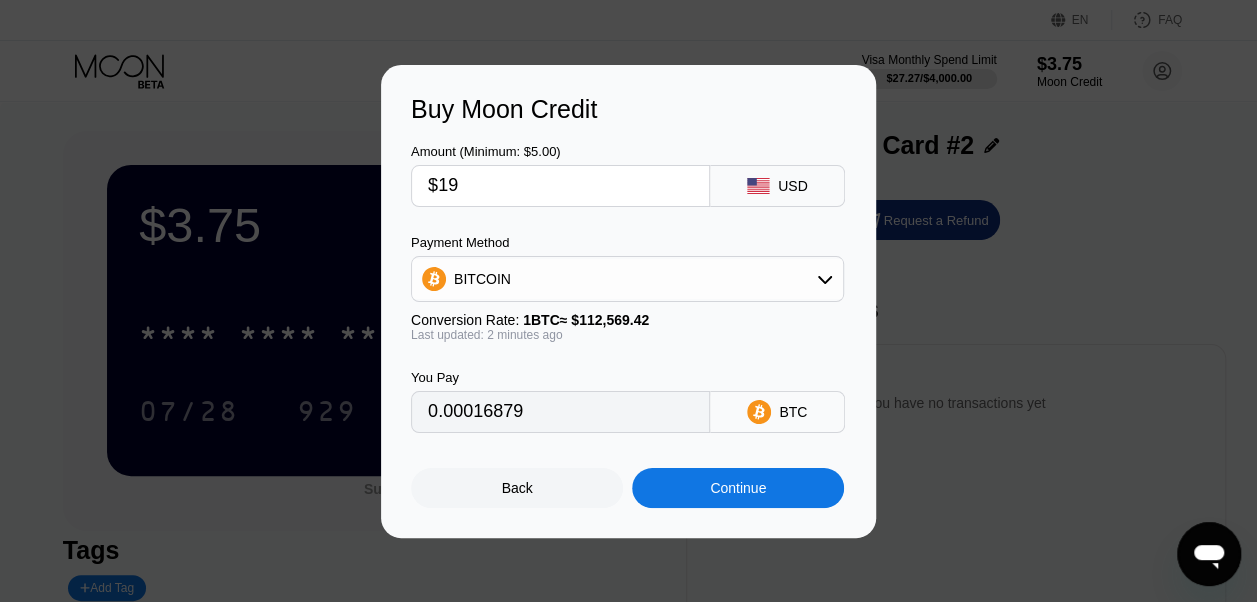 click on "$19" at bounding box center (560, 186) 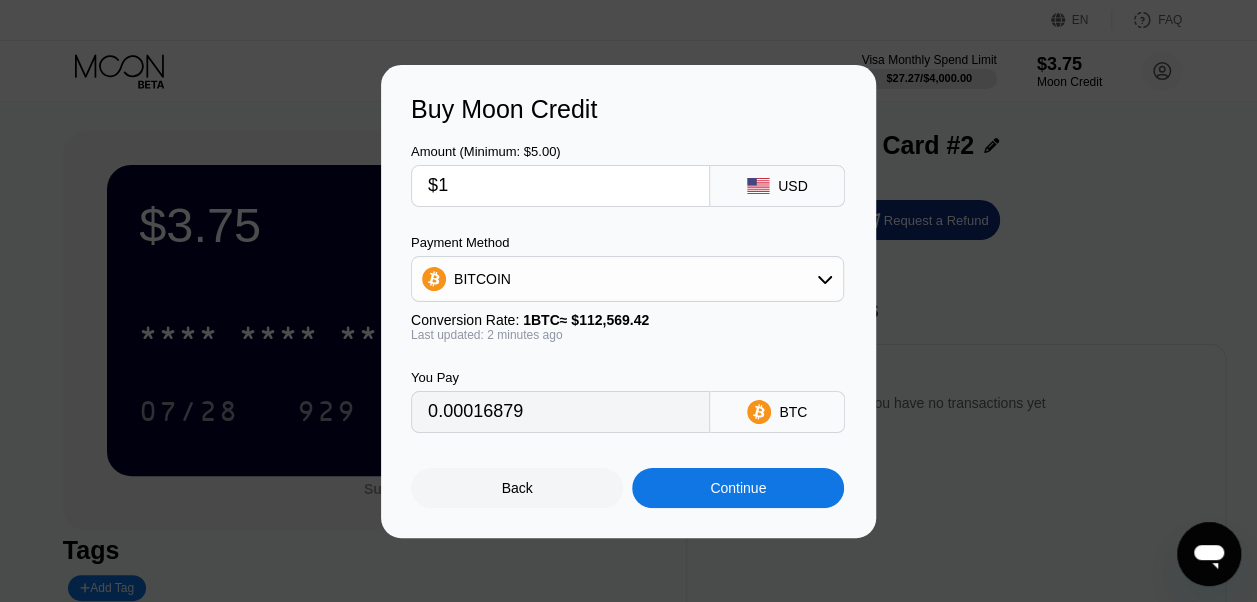 type on "$16" 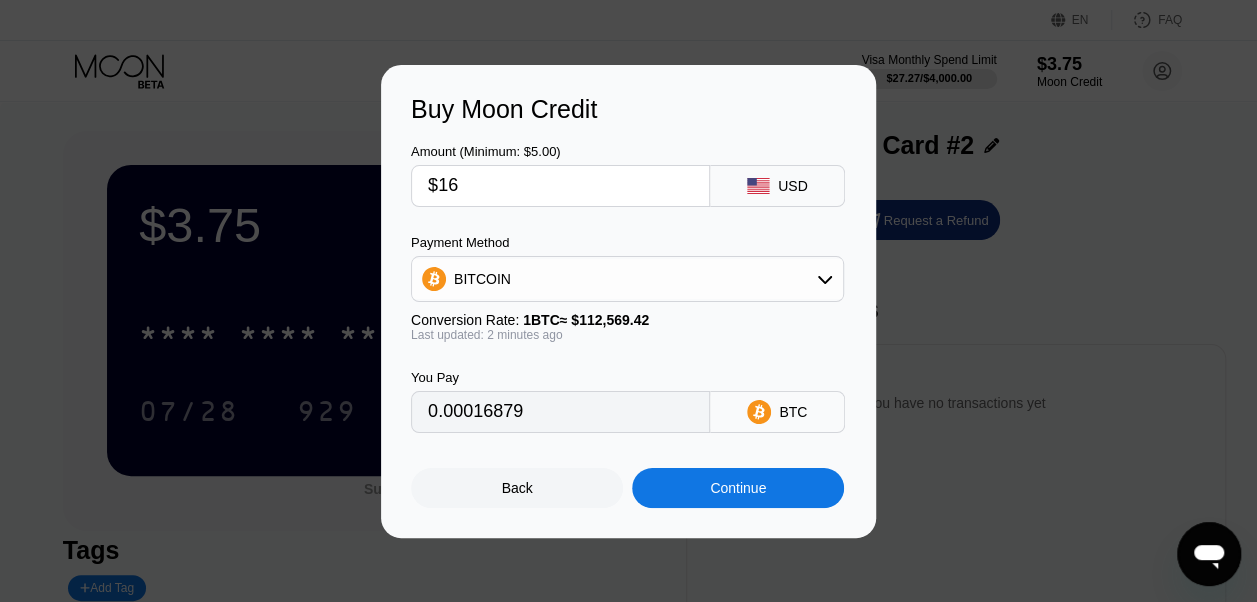 type on "0.00014214" 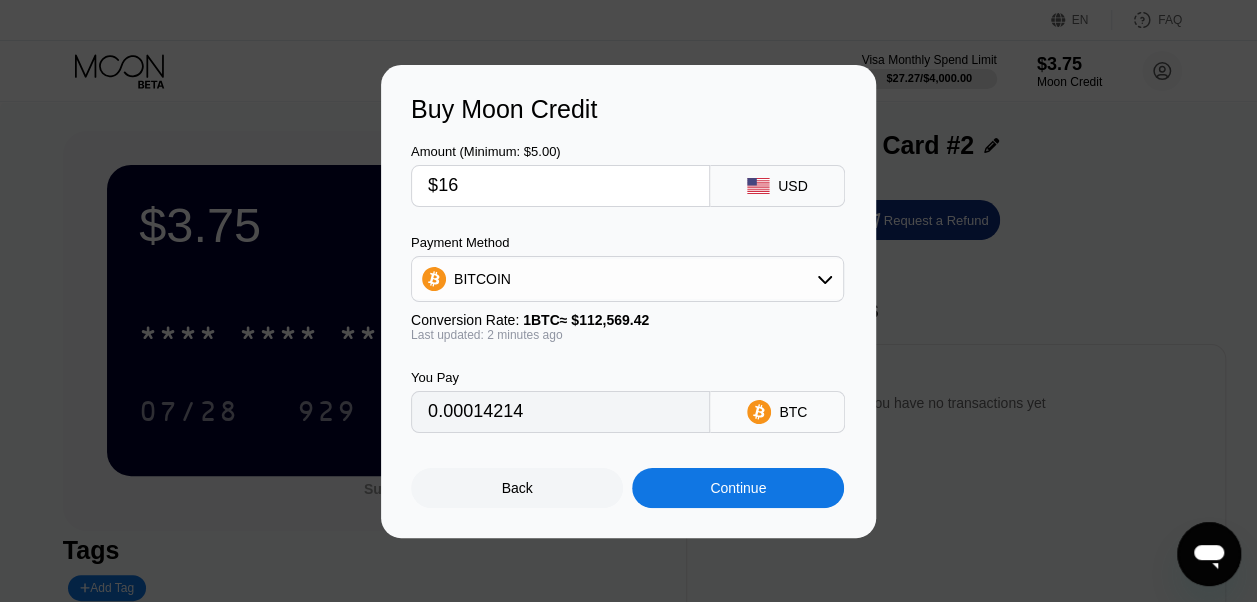 type on "$16" 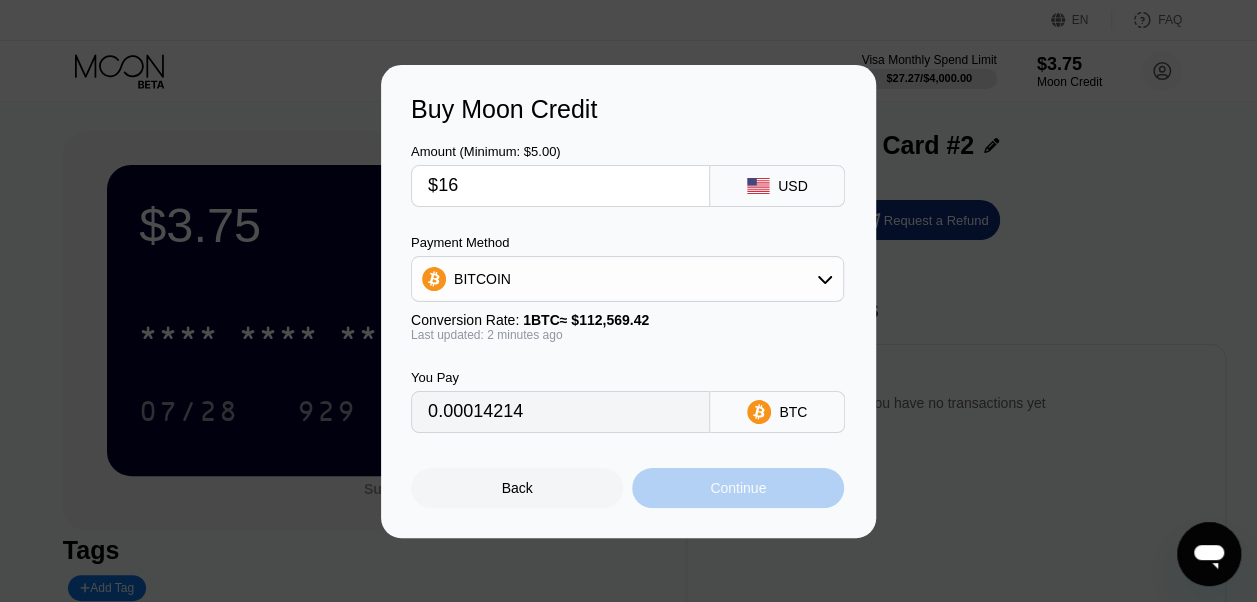 click on "Continue" at bounding box center [738, 488] 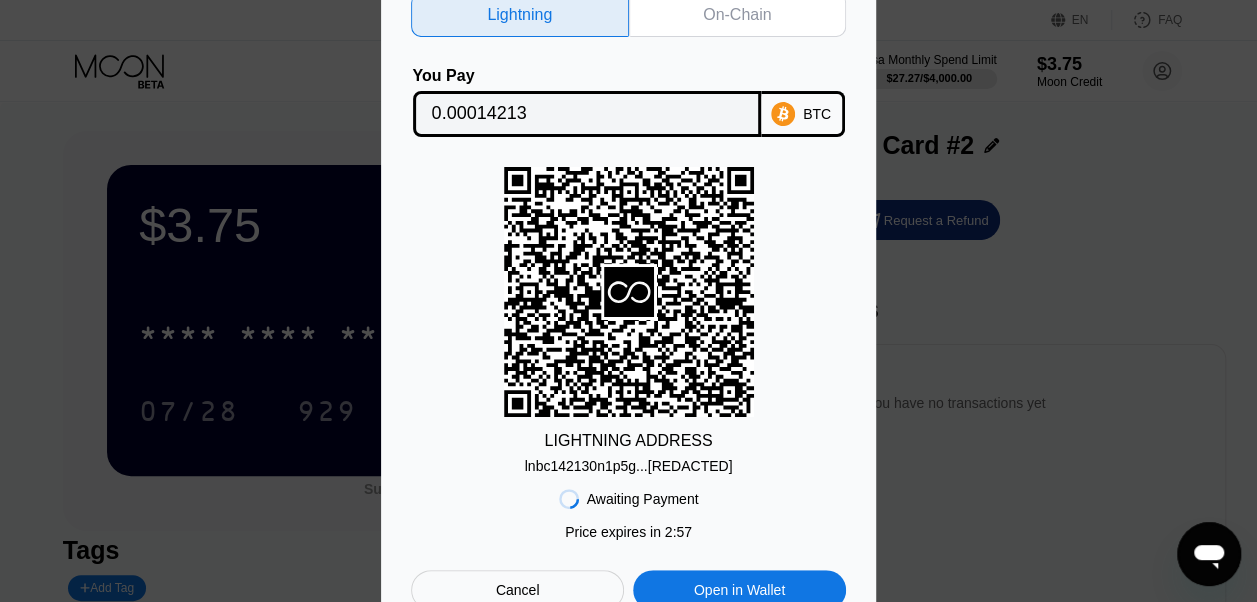 click on "On-Chain" at bounding box center (737, 15) 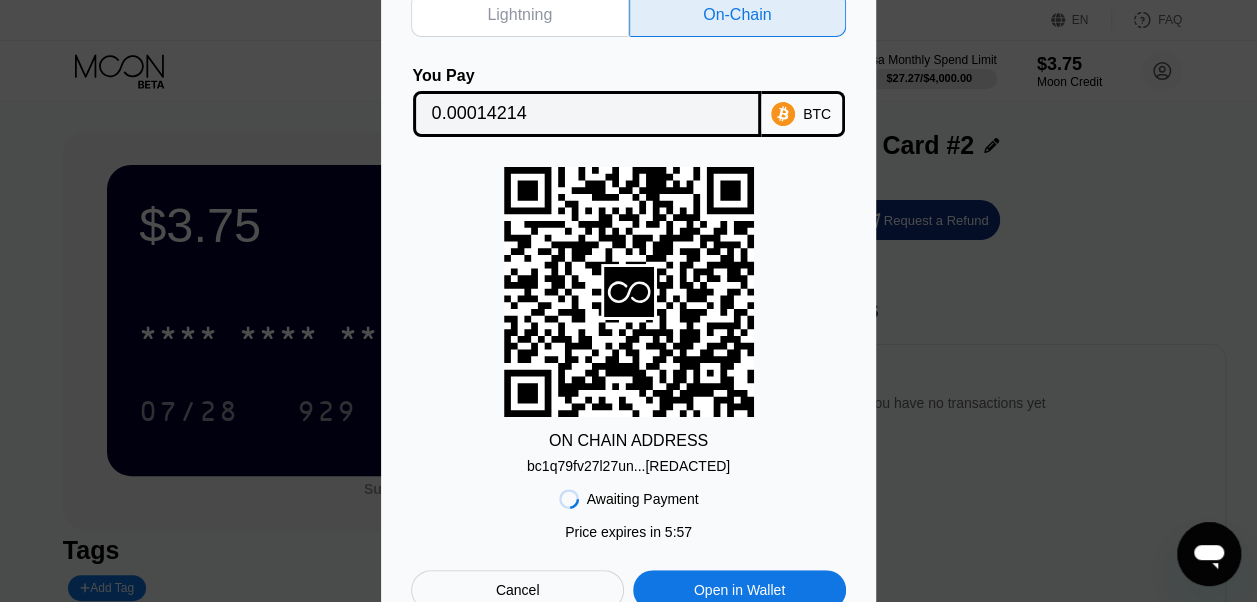 click on "On-Chain" at bounding box center [737, 15] 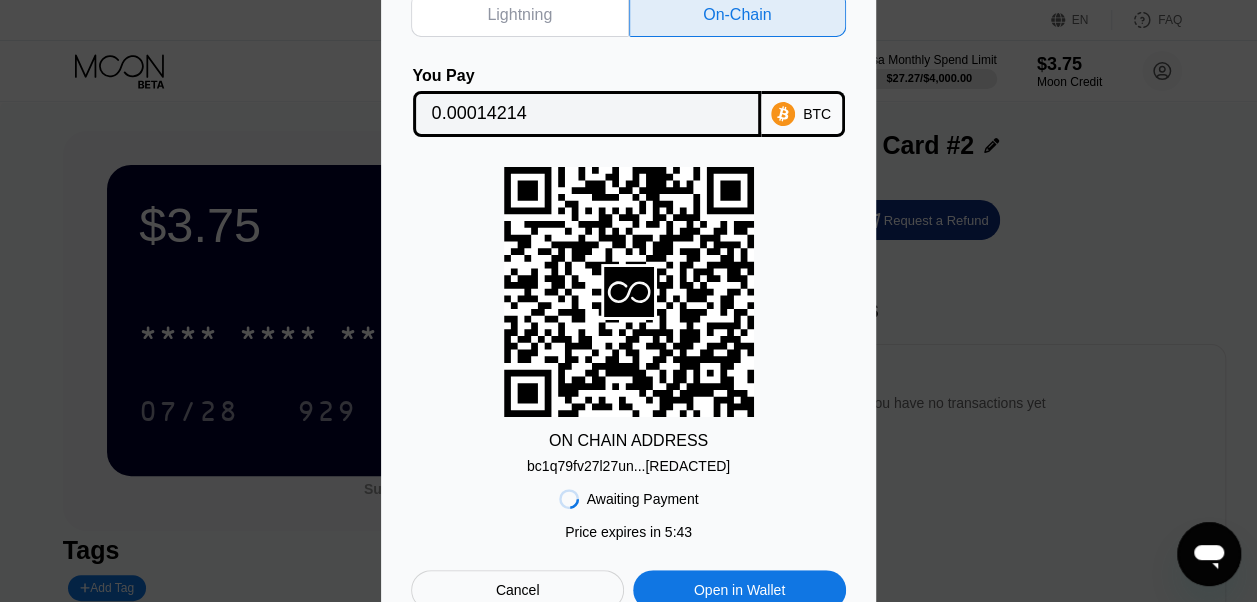 click on "Lightning On-Chain You Pay 0.00014214 BTC ON CHAIN   ADDRESS bc1q79fv27l27un...2rdx528yxqhmdjw Awaiting Payment Price expires in   2 : 54 Price expires in   5 : 43 Cancel Open in Wallet" at bounding box center [628, 301] 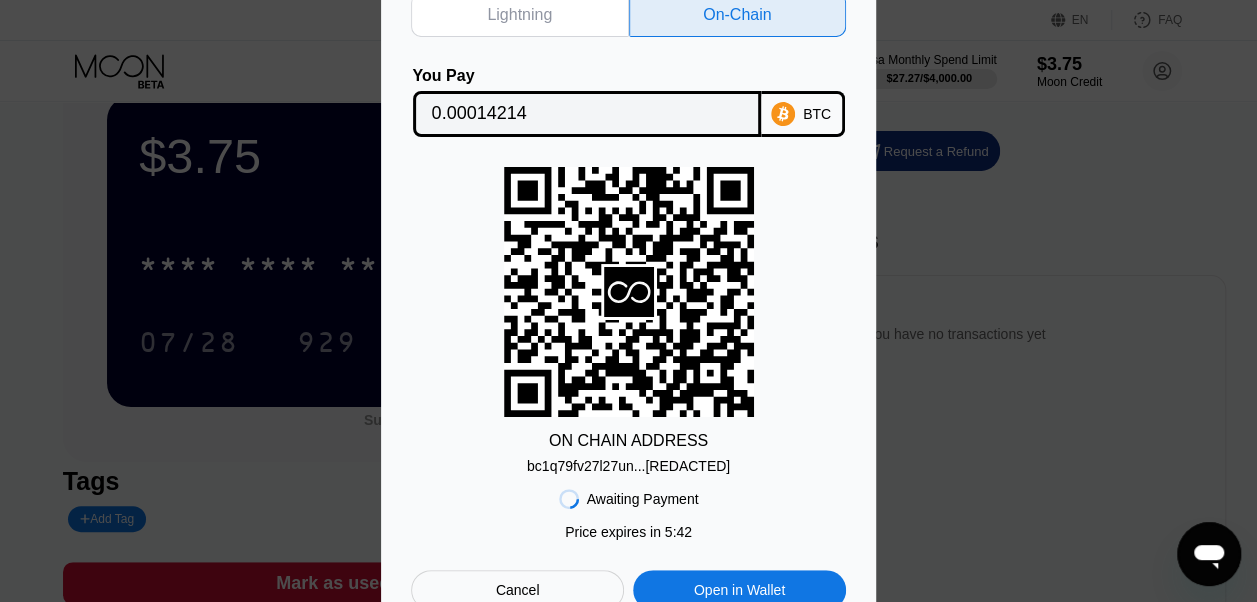 scroll, scrollTop: 100, scrollLeft: 0, axis: vertical 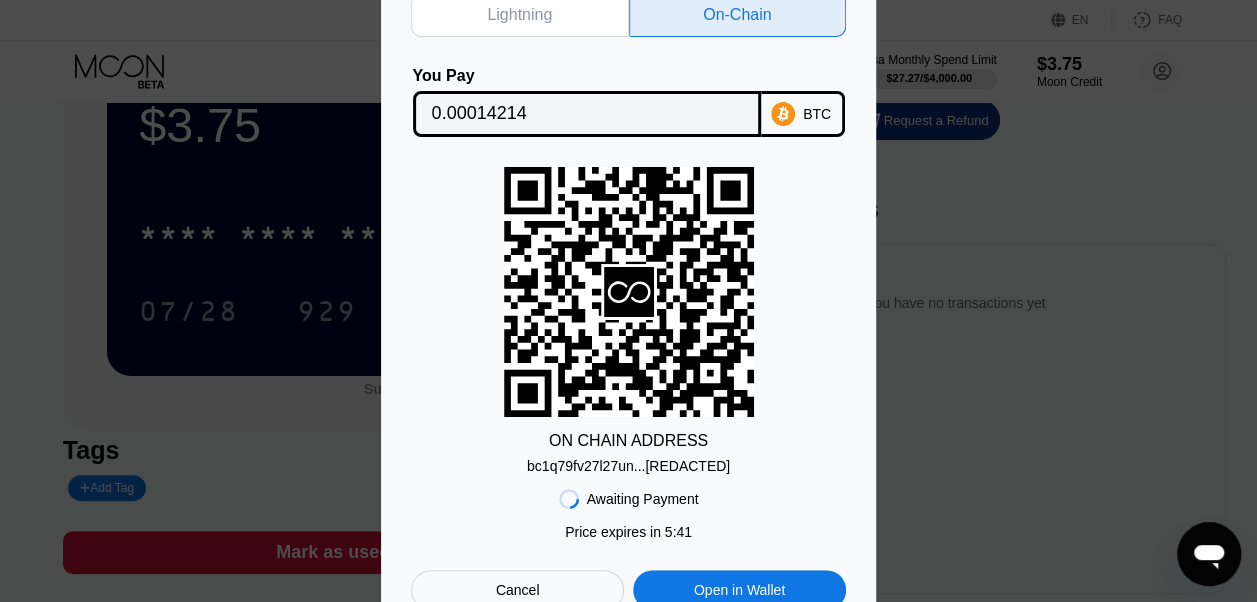 click on "Cancel" at bounding box center [517, 590] 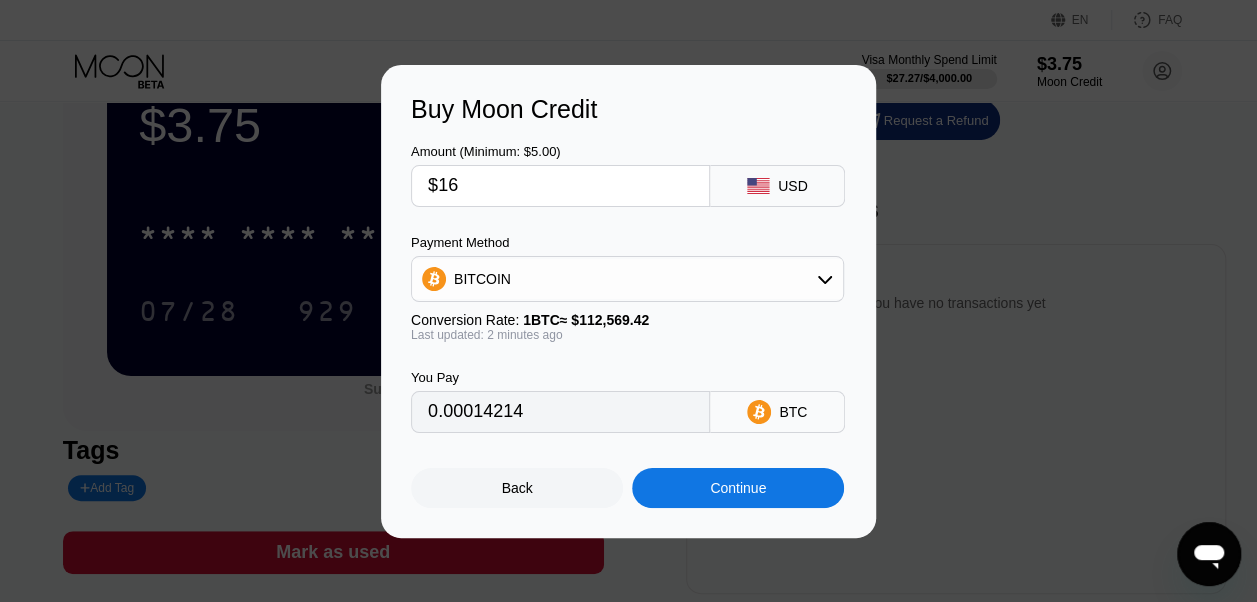 click on "$16" at bounding box center (560, 186) 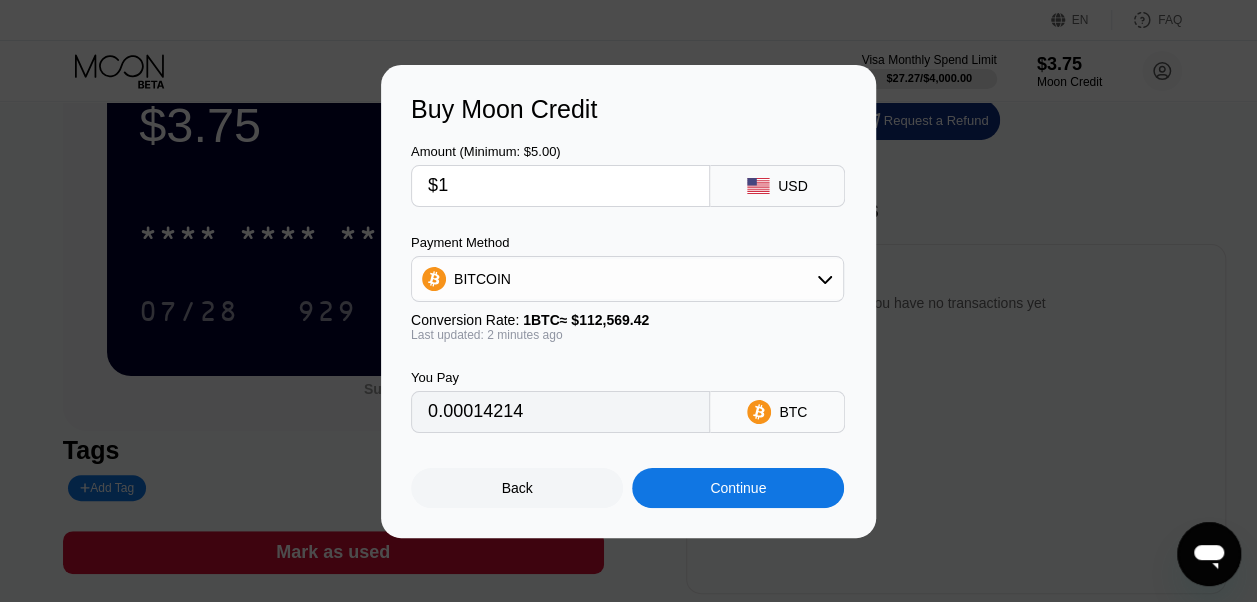 type on "0.00000889" 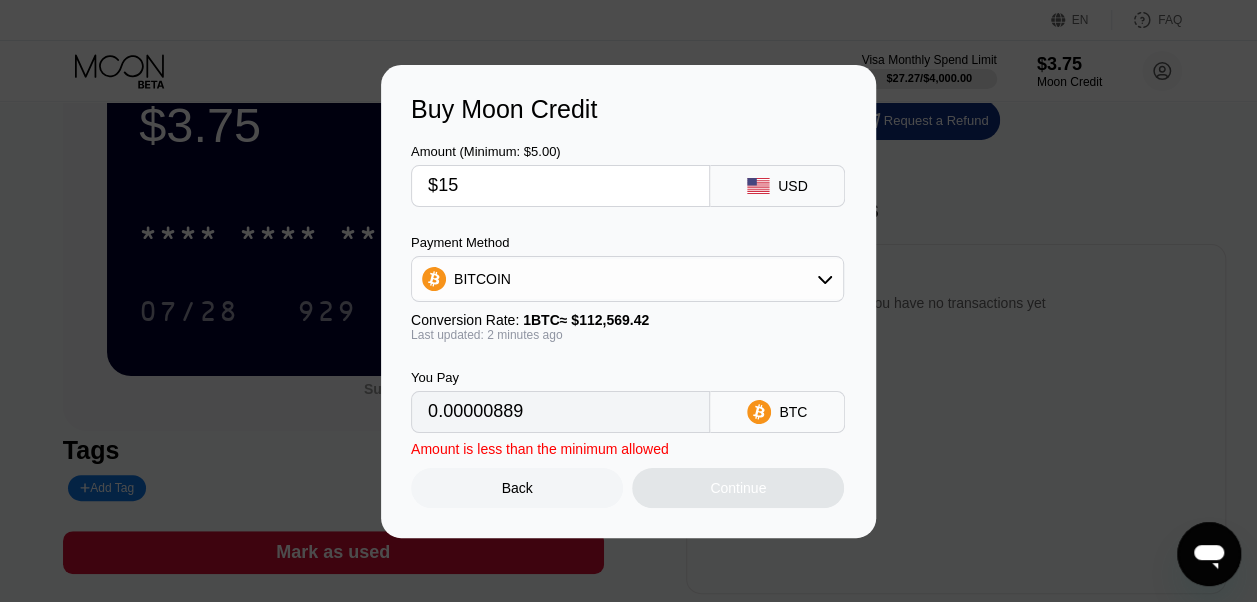 type on "$154" 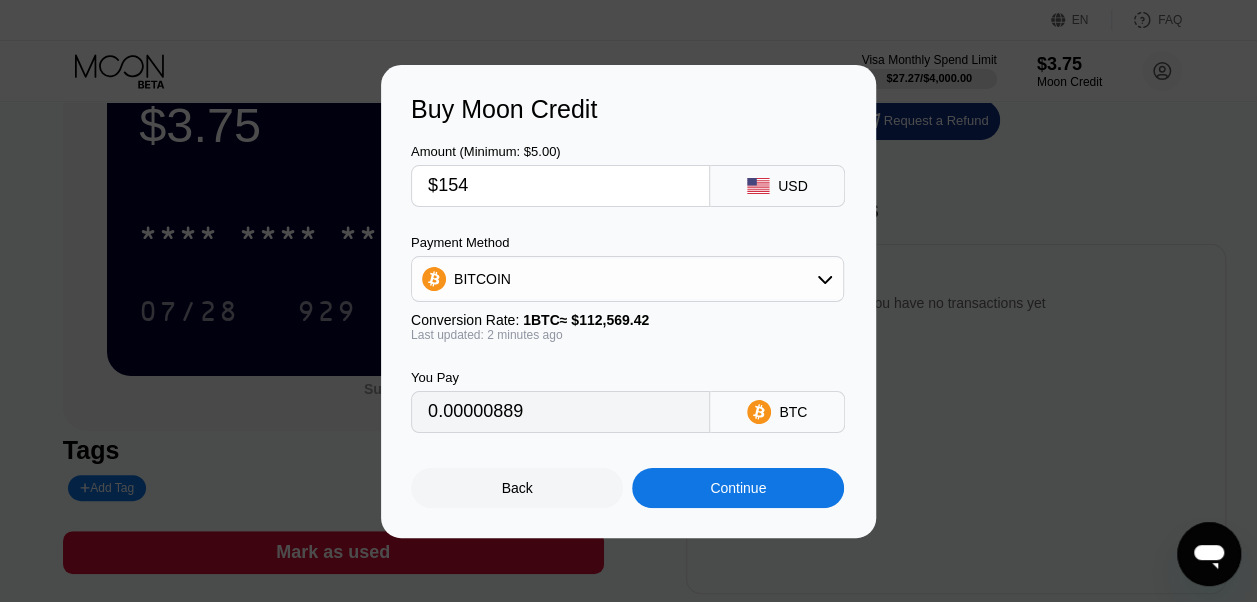 type on "0.00136805" 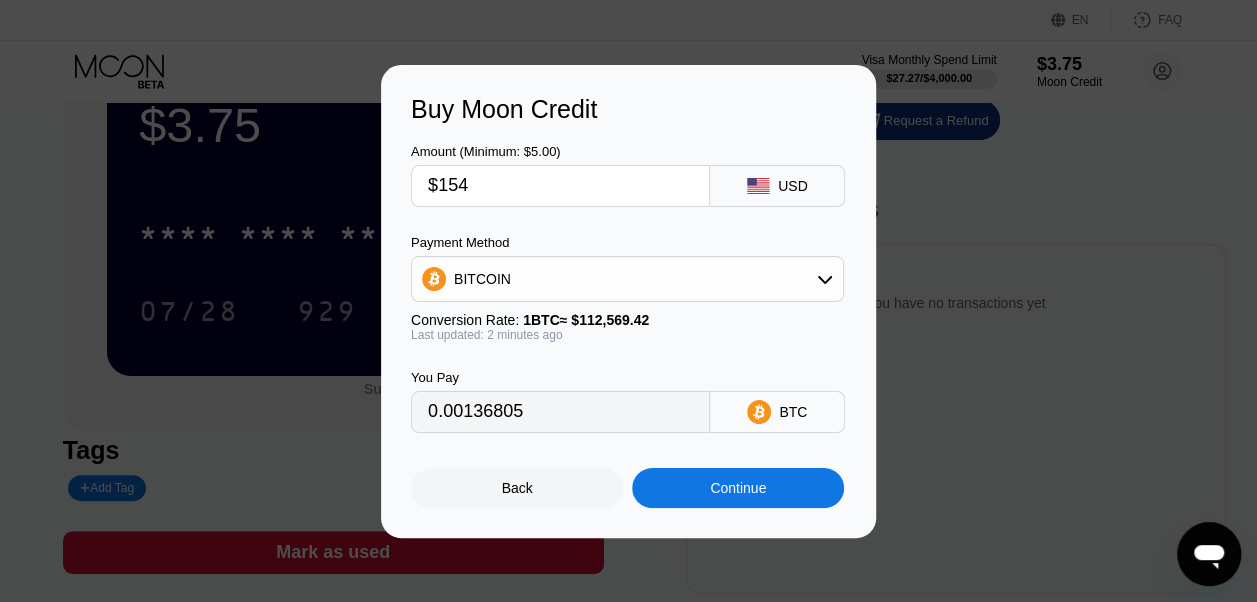 type on "$15" 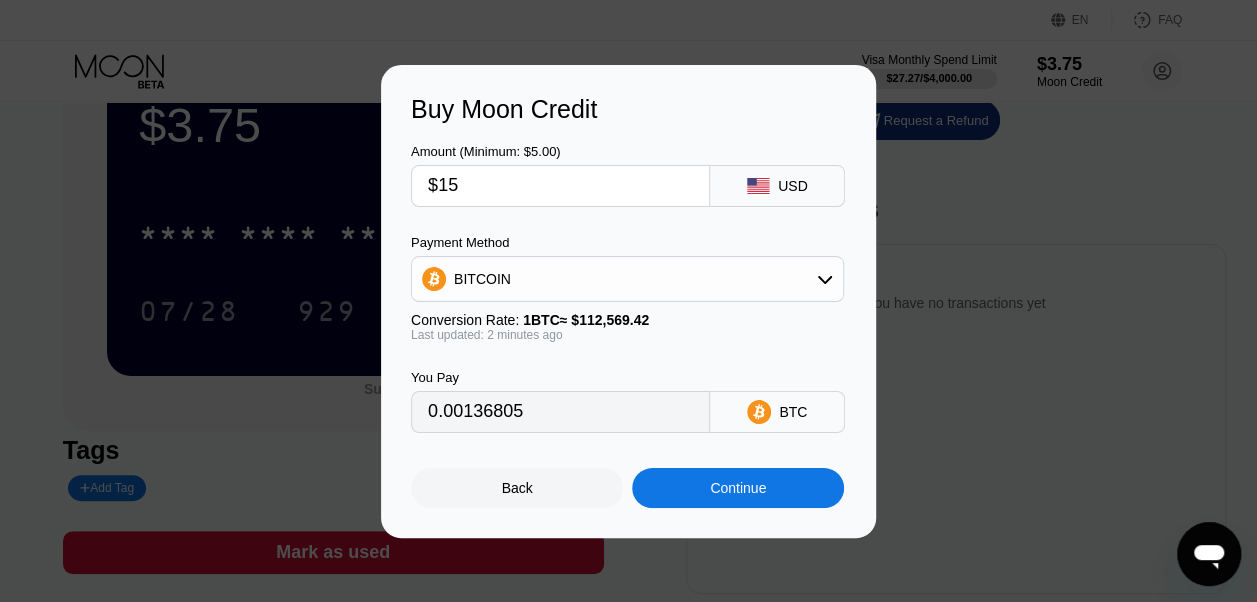 type on "0.00013326" 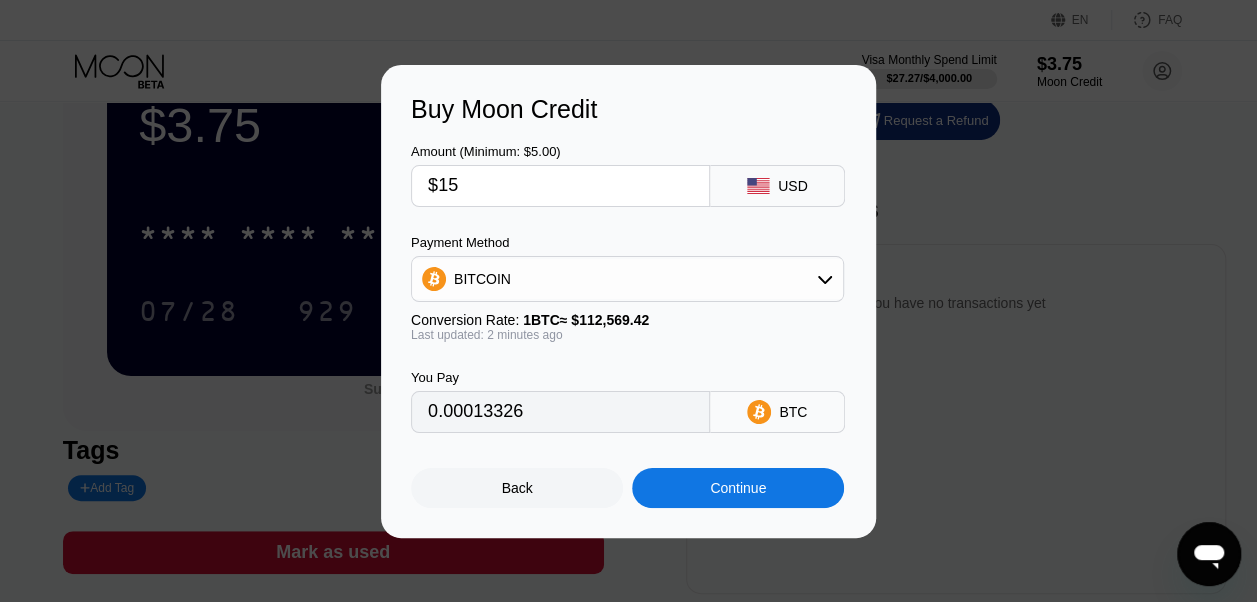 type on "$15" 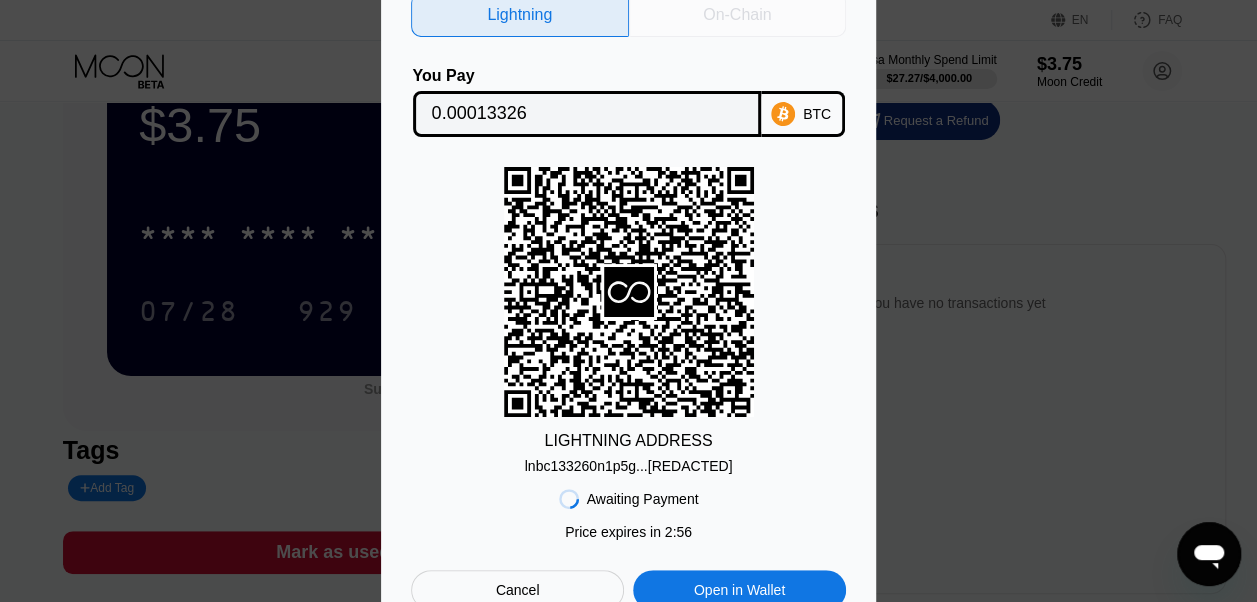 click on "On-Chain" at bounding box center [738, 15] 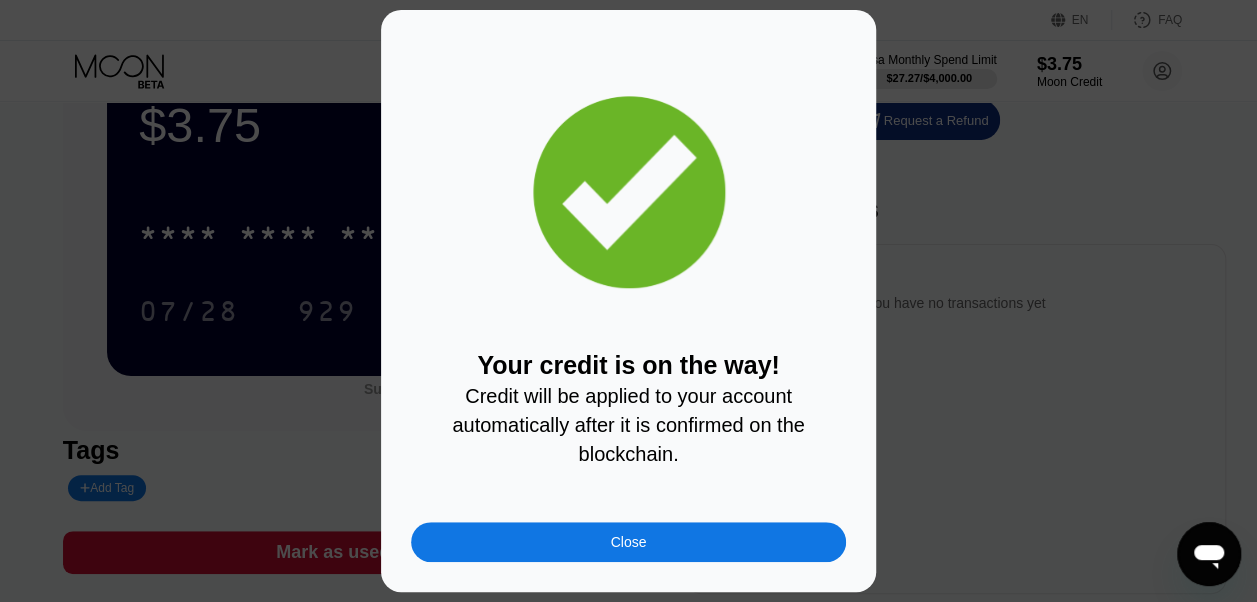 click on "Close" at bounding box center (628, 542) 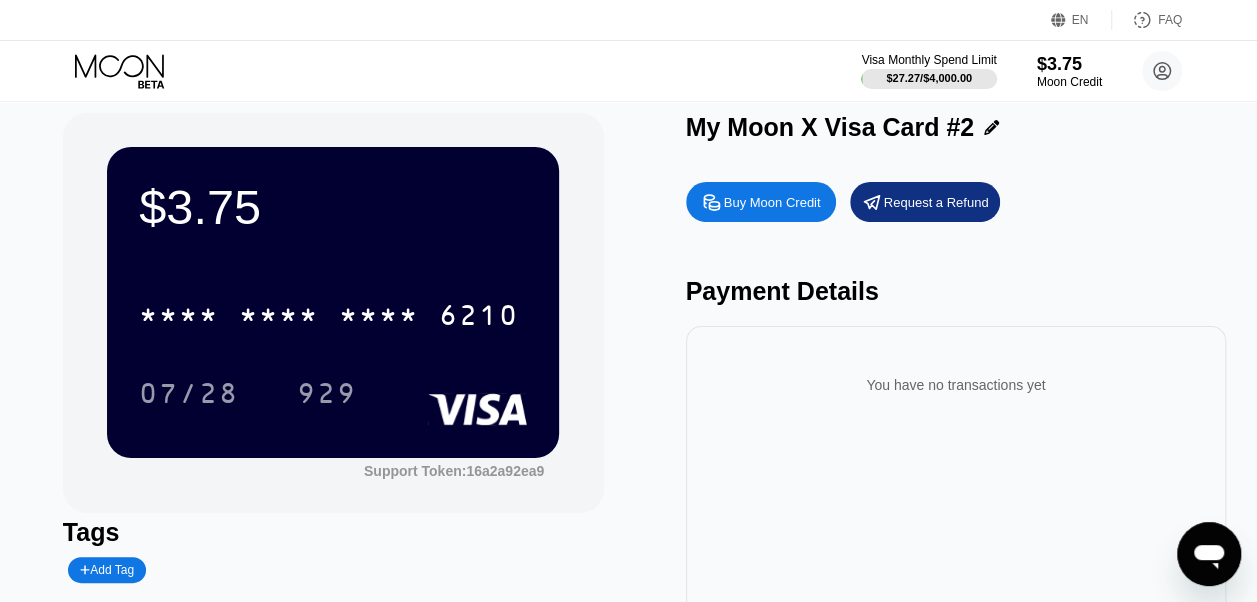 scroll, scrollTop: 0, scrollLeft: 0, axis: both 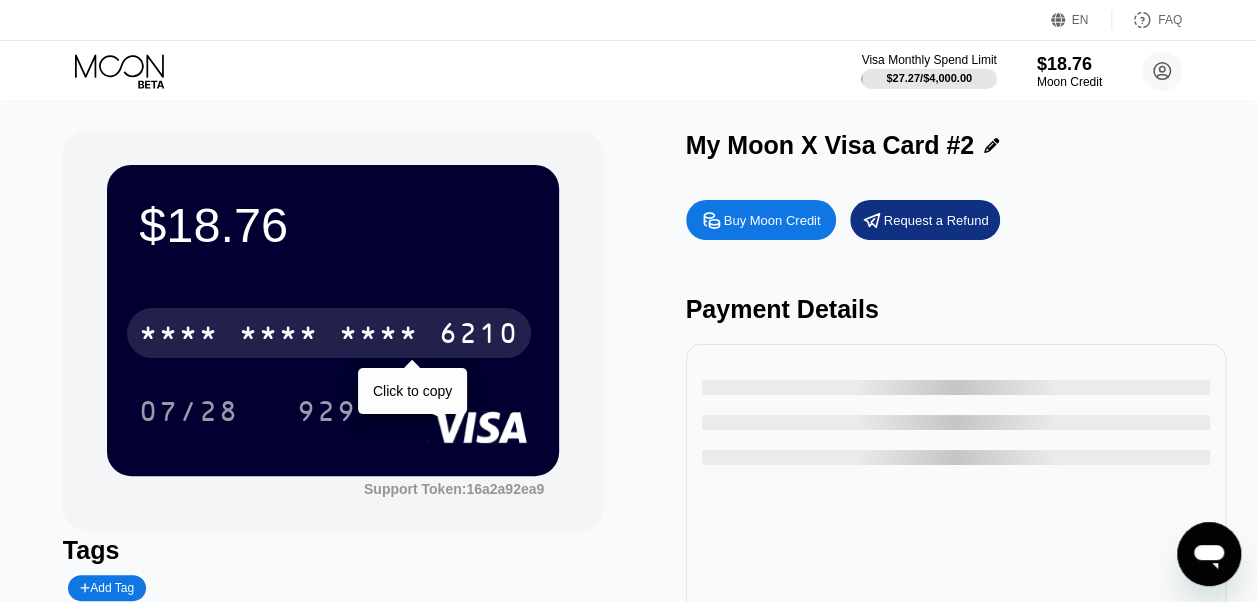 click on "[CREDIT CARD]" at bounding box center [329, 333] 